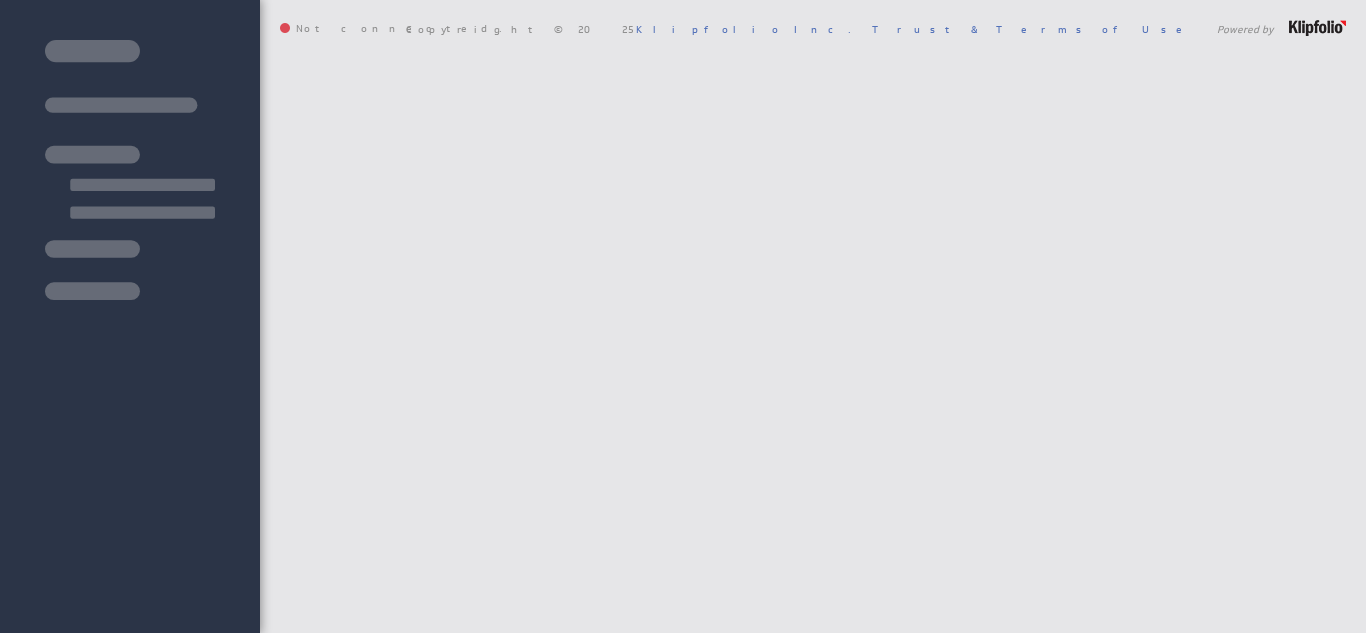 scroll, scrollTop: 0, scrollLeft: 0, axis: both 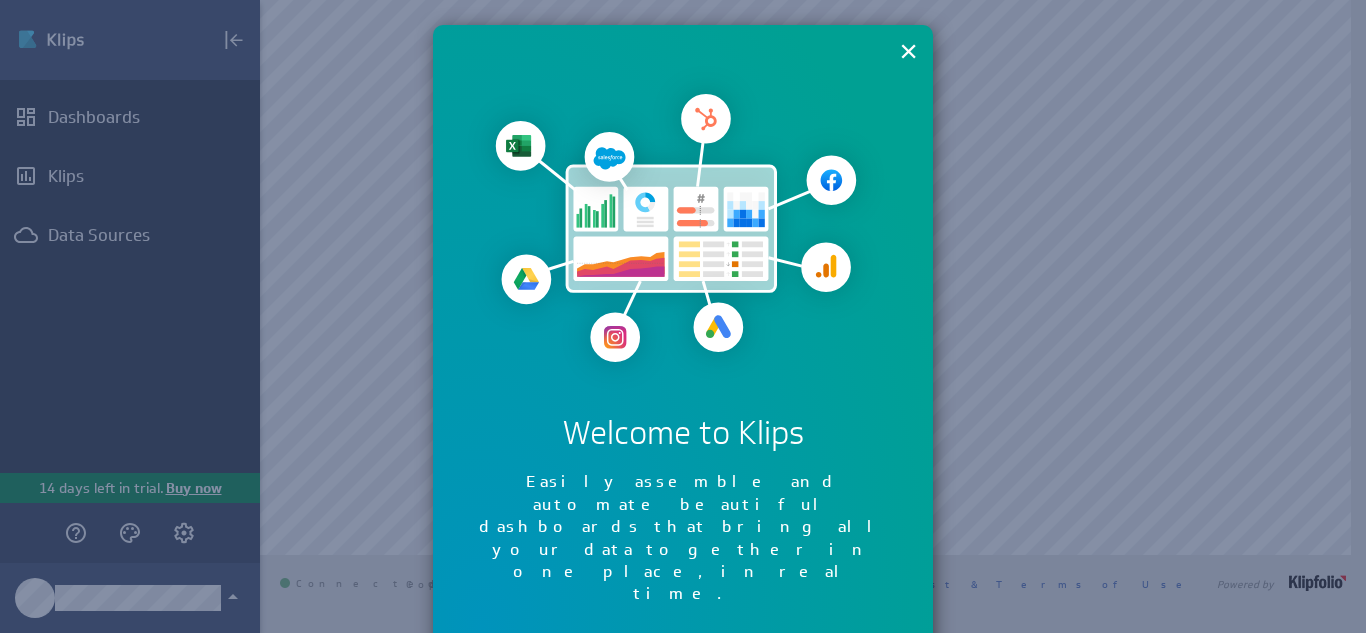 click on "Continue" at bounding box center [726, 666] 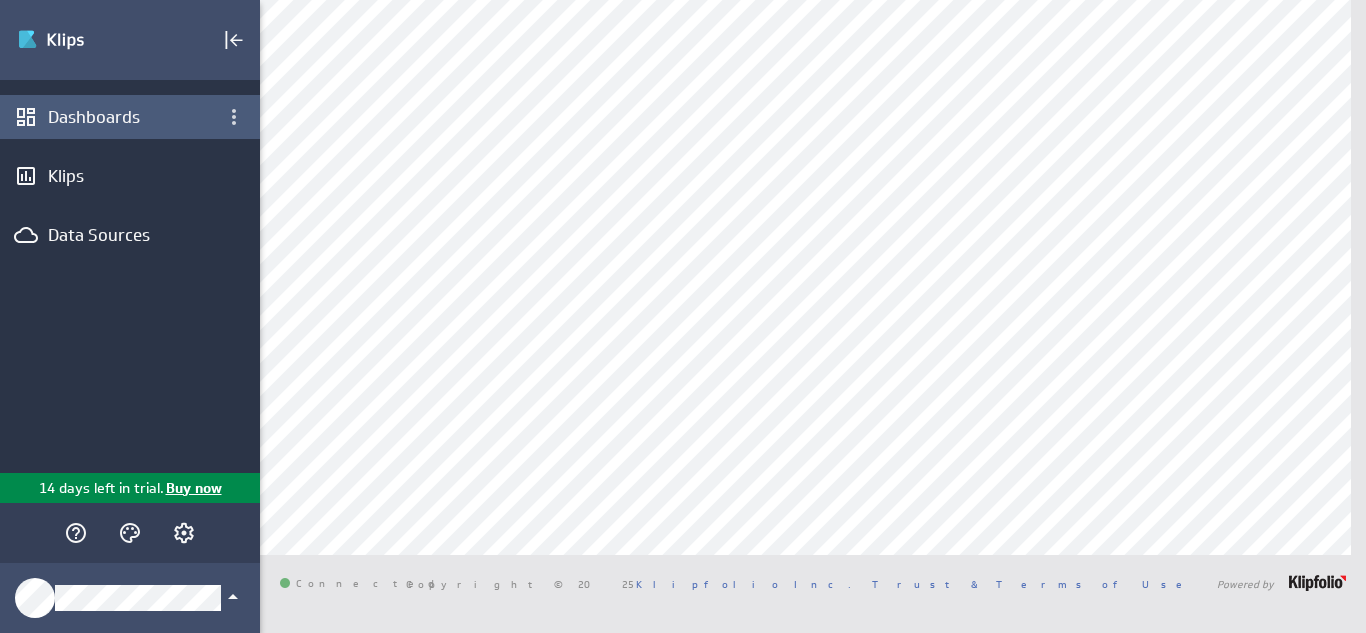 click on "Dashboards" at bounding box center (130, 117) 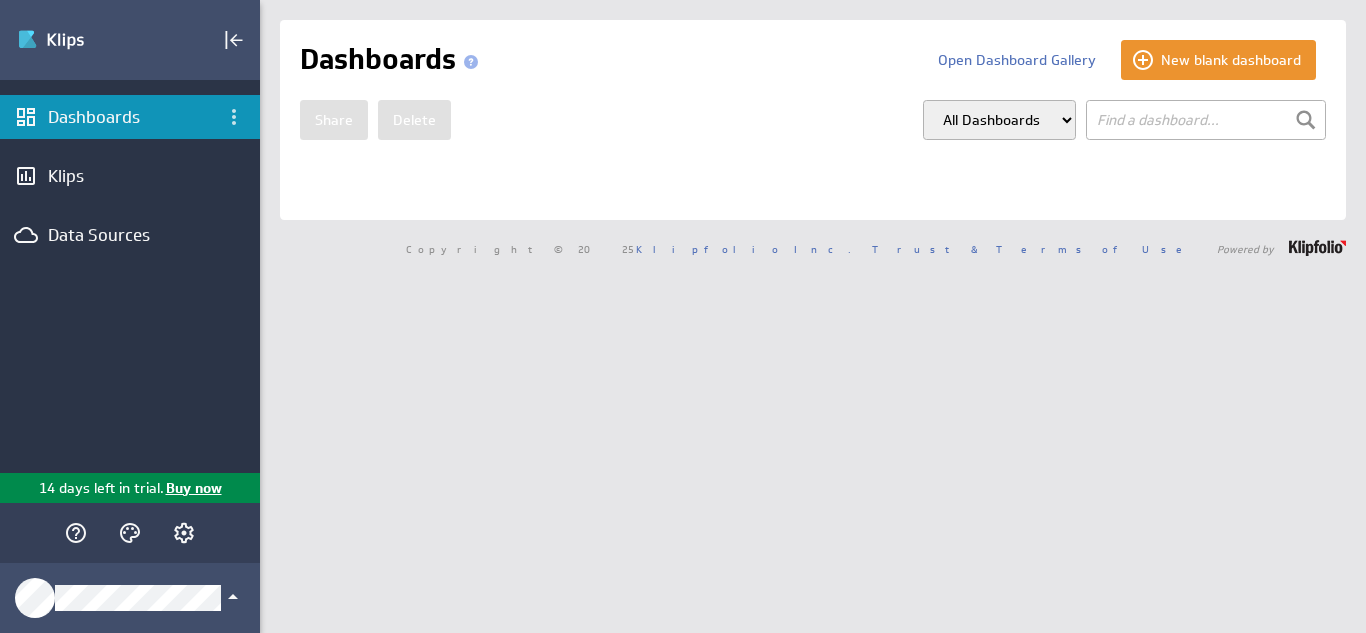 scroll, scrollTop: 0, scrollLeft: 0, axis: both 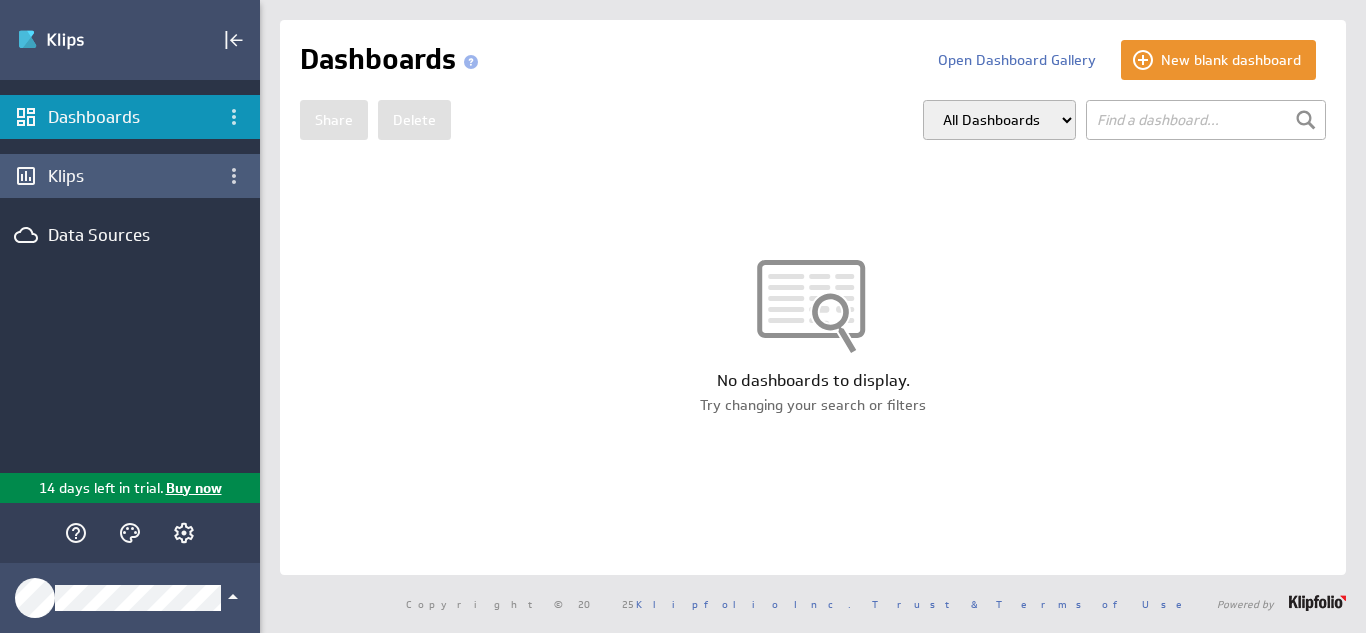 click on "Klips" at bounding box center (130, 176) 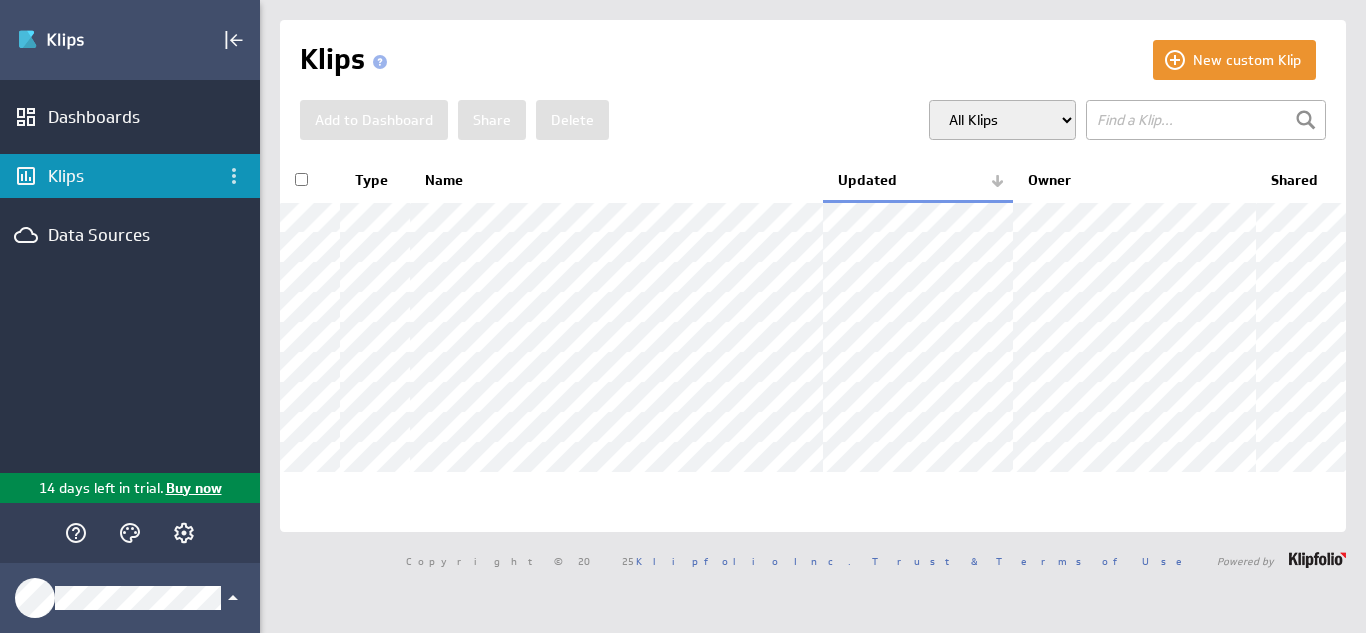 scroll, scrollTop: 0, scrollLeft: 0, axis: both 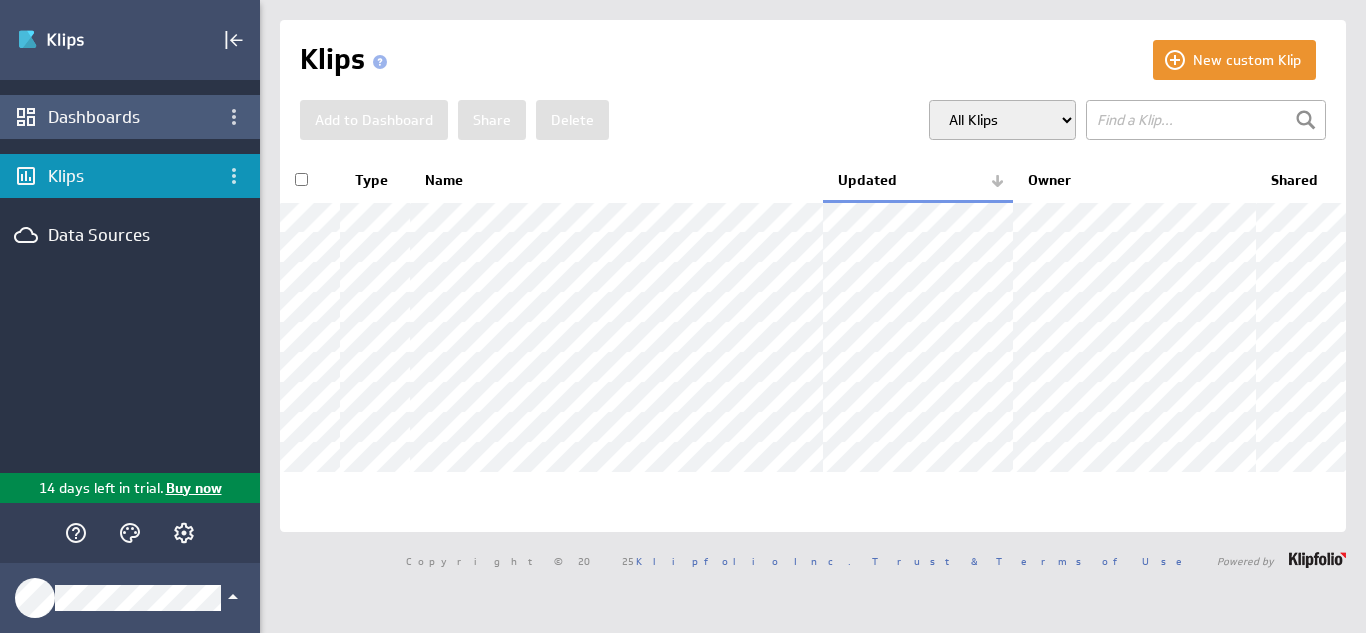 click on "Dashboards" at bounding box center (130, 117) 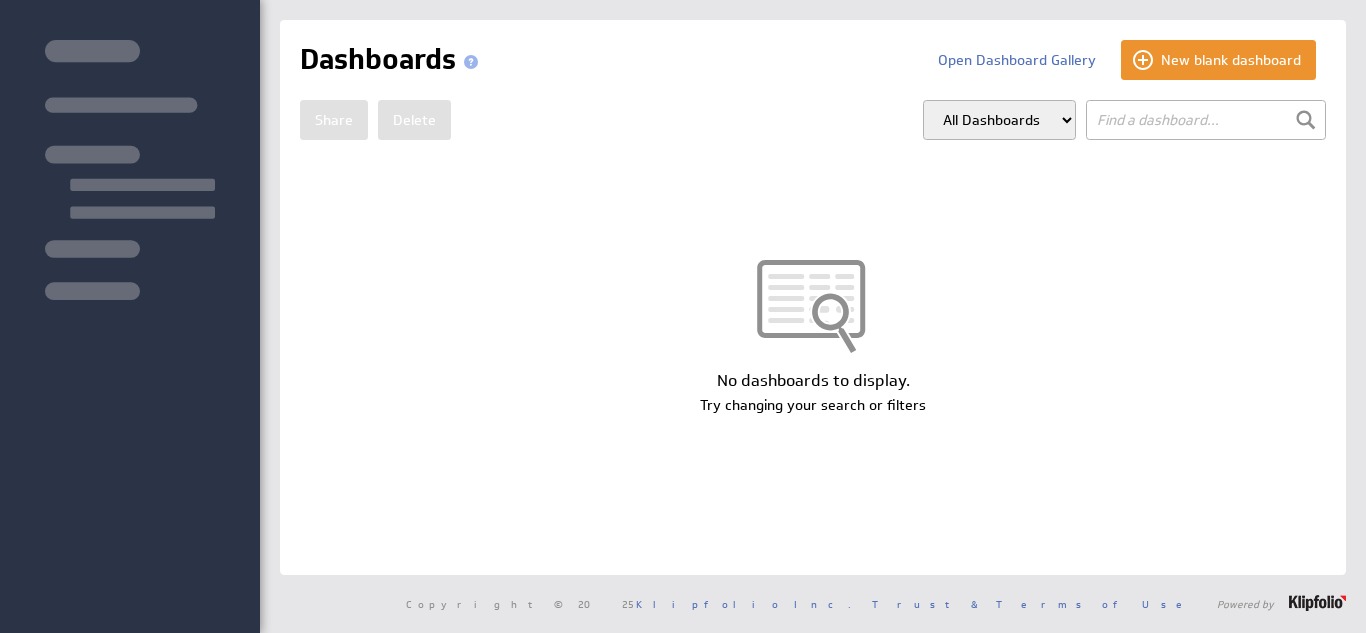scroll, scrollTop: 0, scrollLeft: 0, axis: both 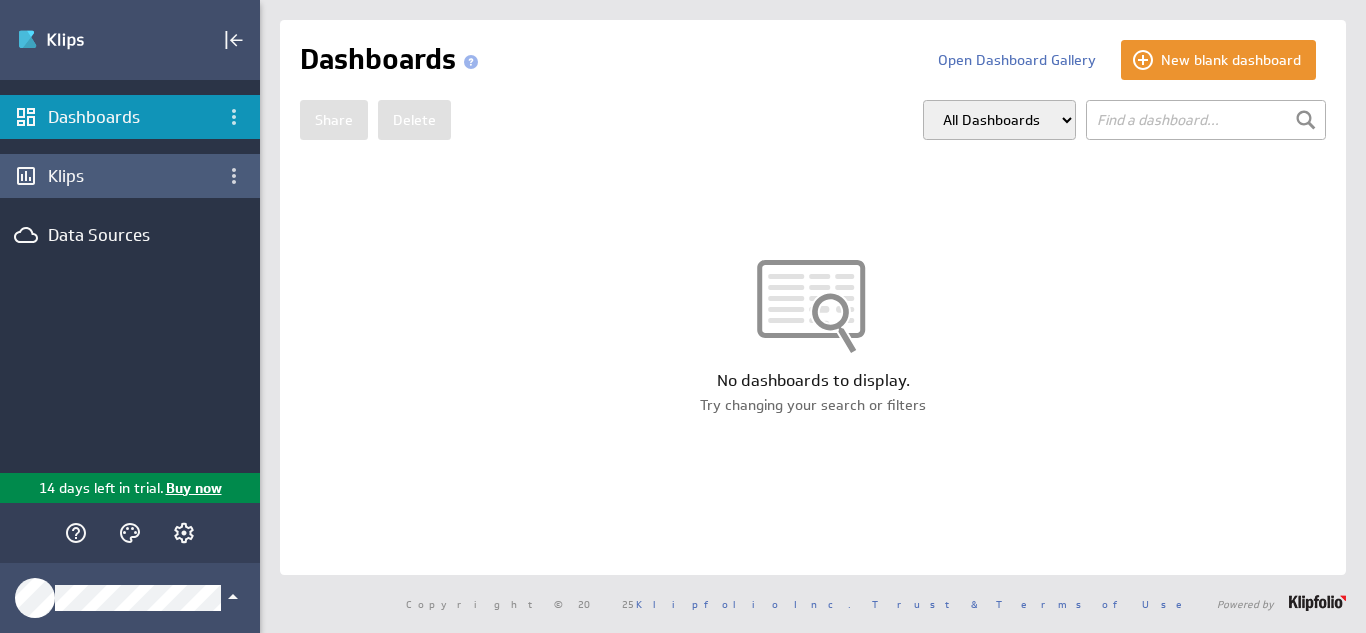click on "Klips" at bounding box center (130, 176) 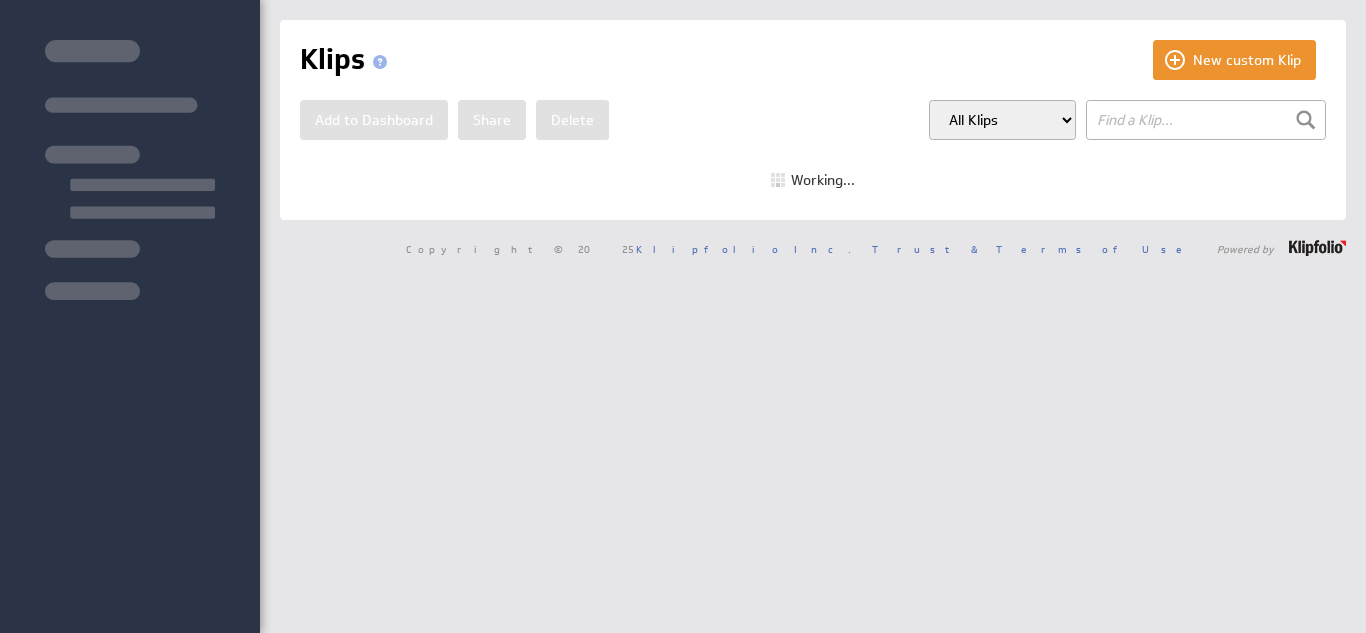 scroll, scrollTop: 0, scrollLeft: 0, axis: both 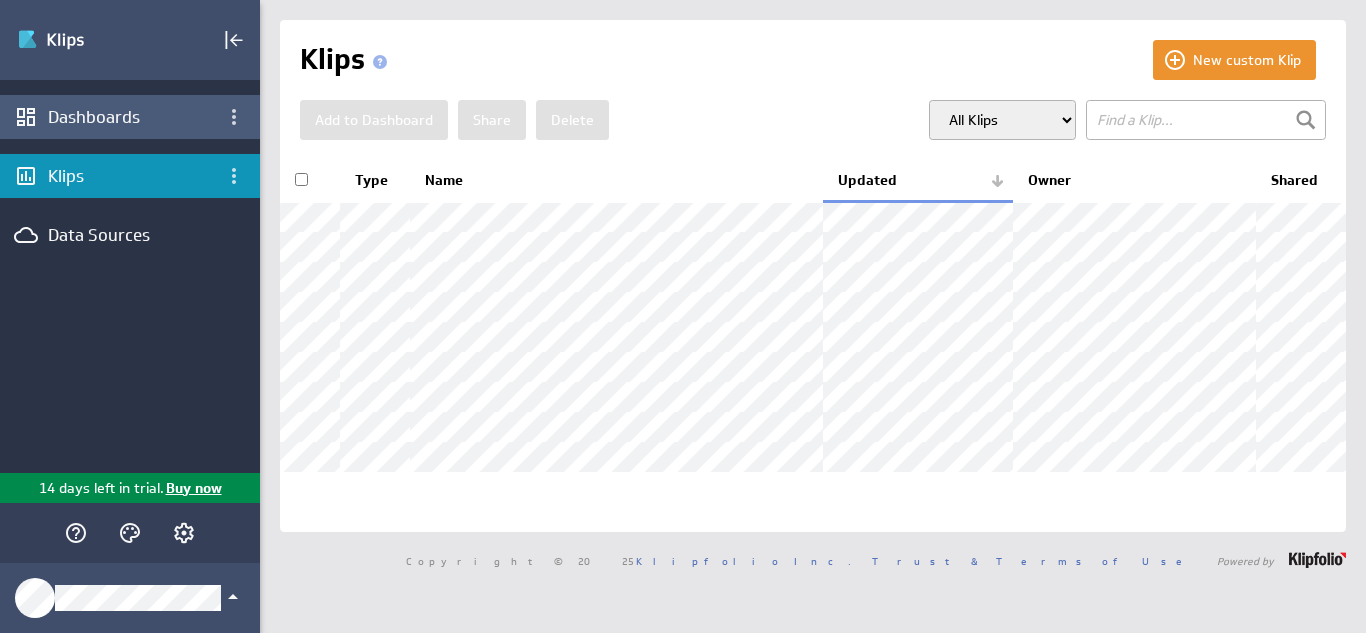click on "Dashboards" at bounding box center (130, 117) 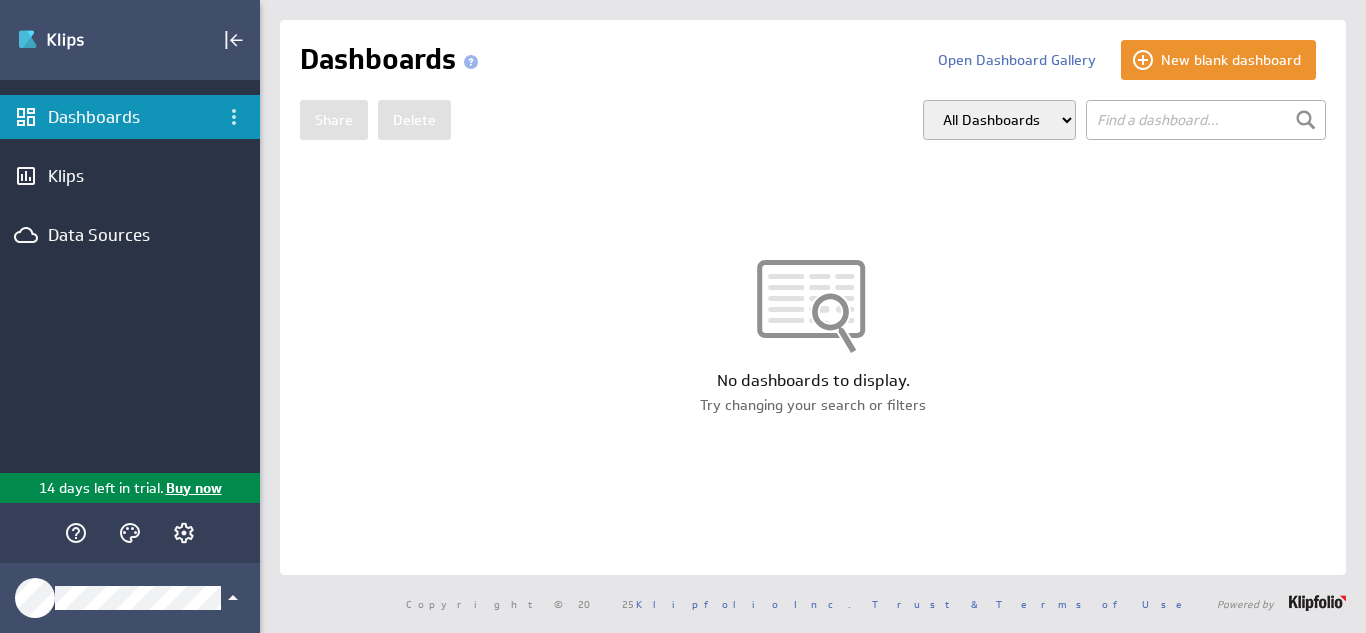 scroll, scrollTop: 0, scrollLeft: 0, axis: both 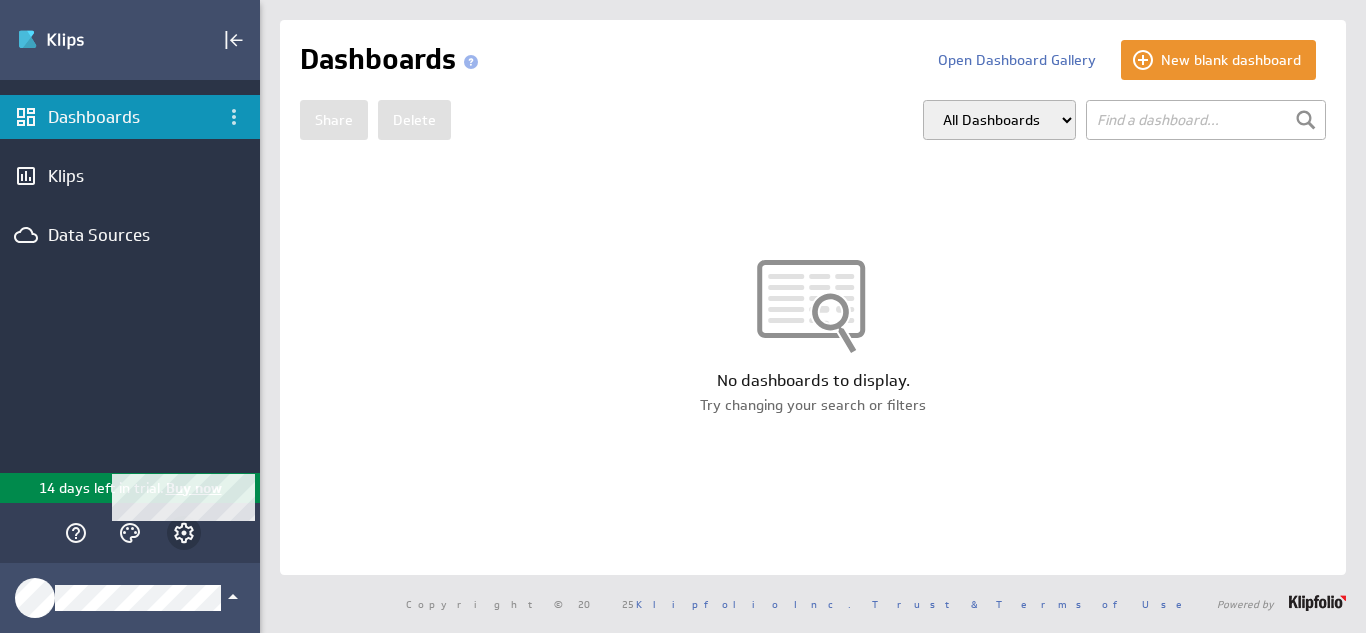 click 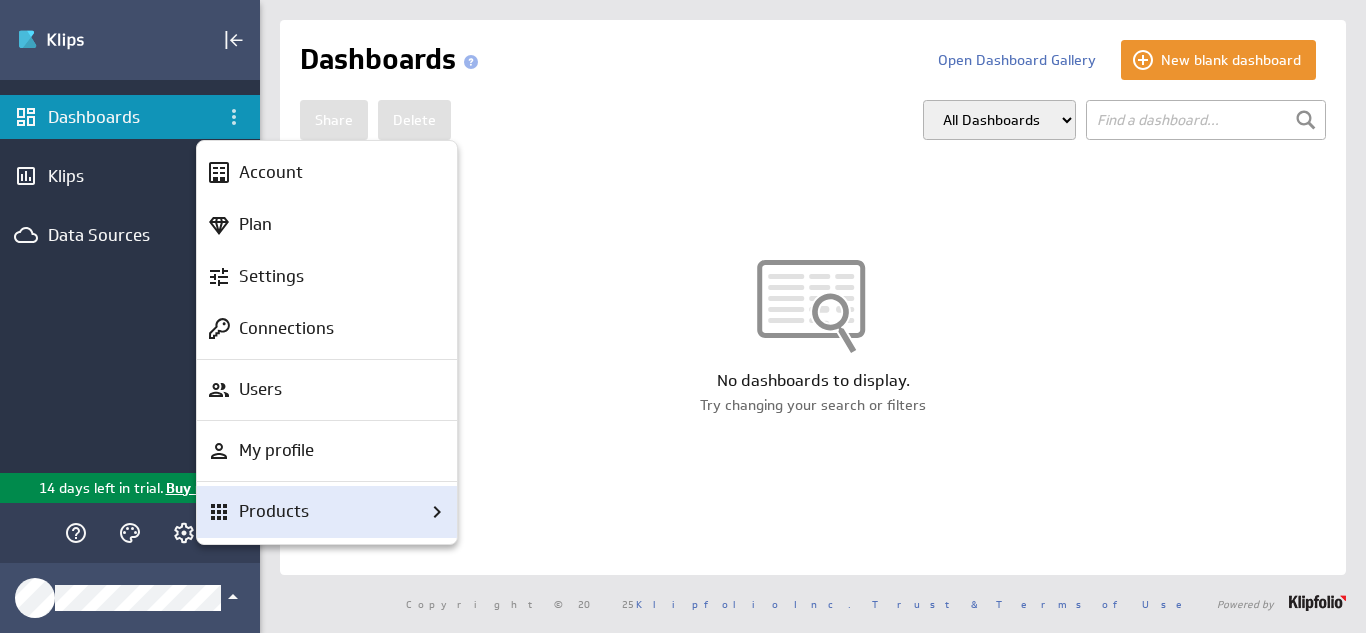 click on "Products" at bounding box center (340, 511) 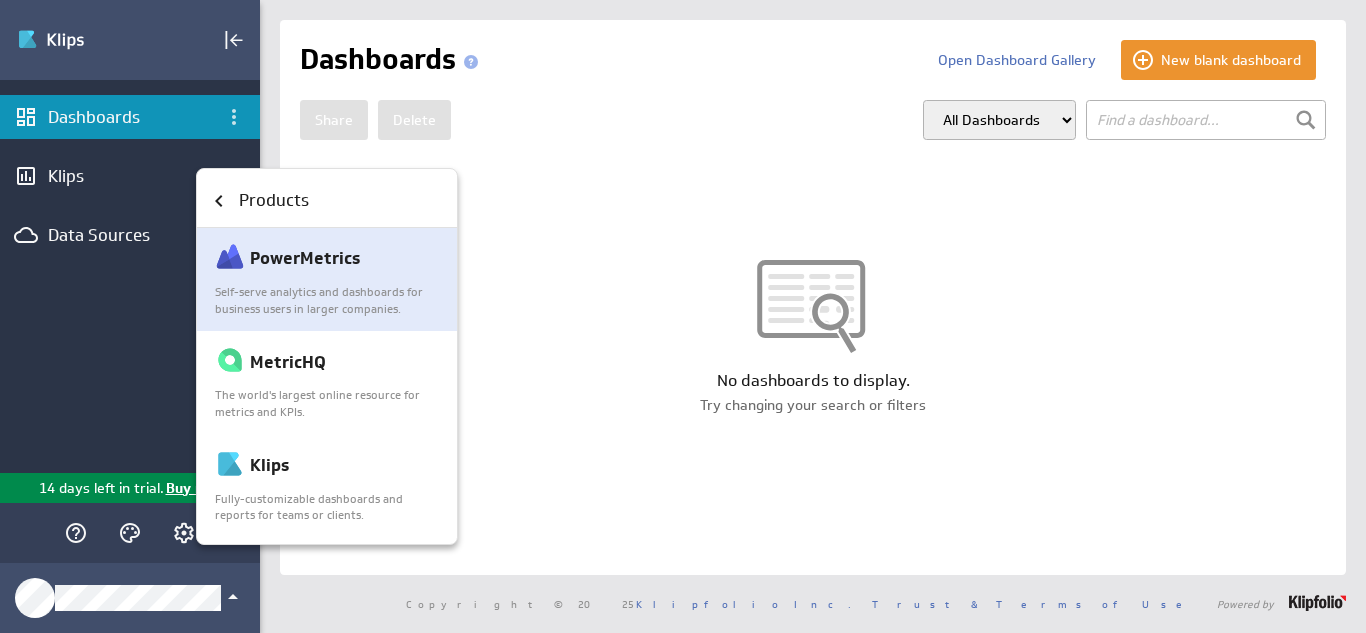 click on "Self-serve analytics and dashboards for business users in larger companies." at bounding box center [328, 301] 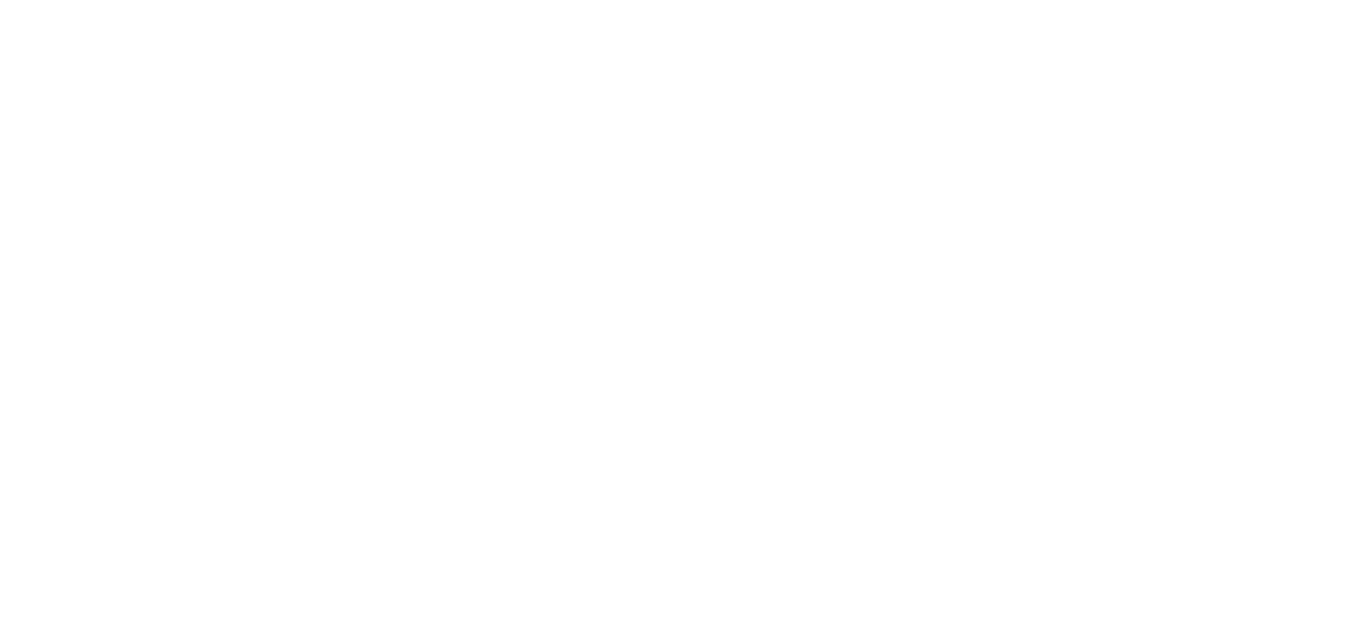 scroll, scrollTop: 0, scrollLeft: 0, axis: both 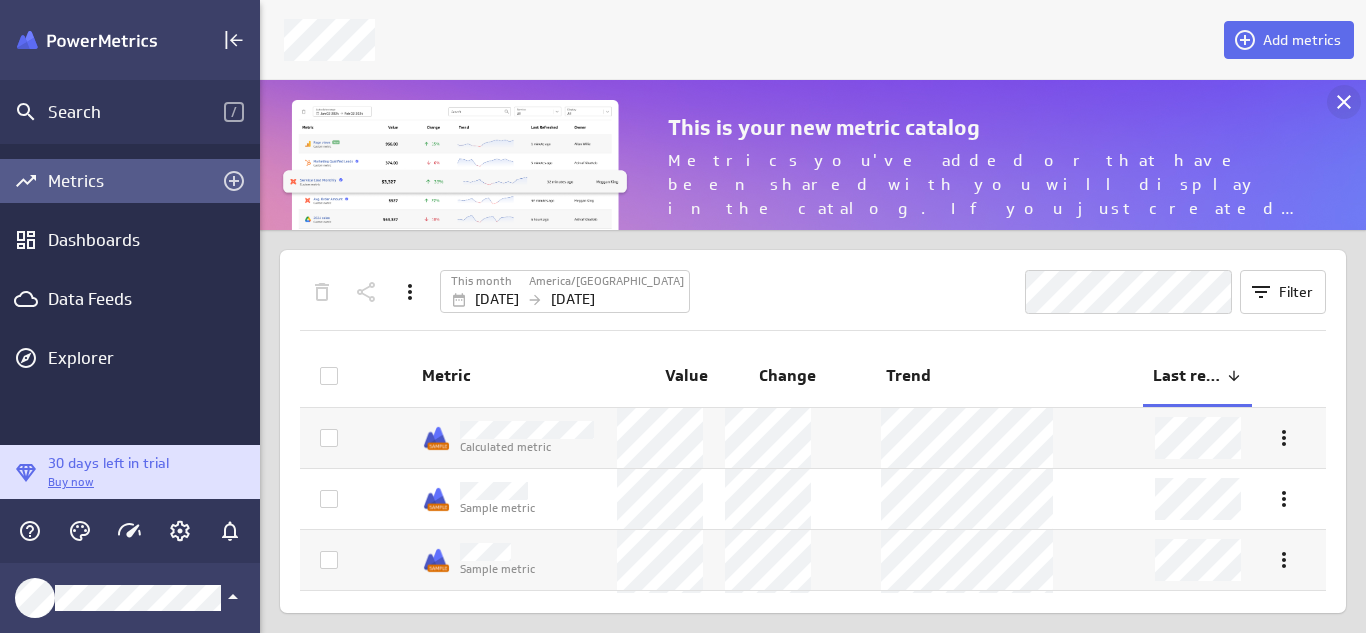 click 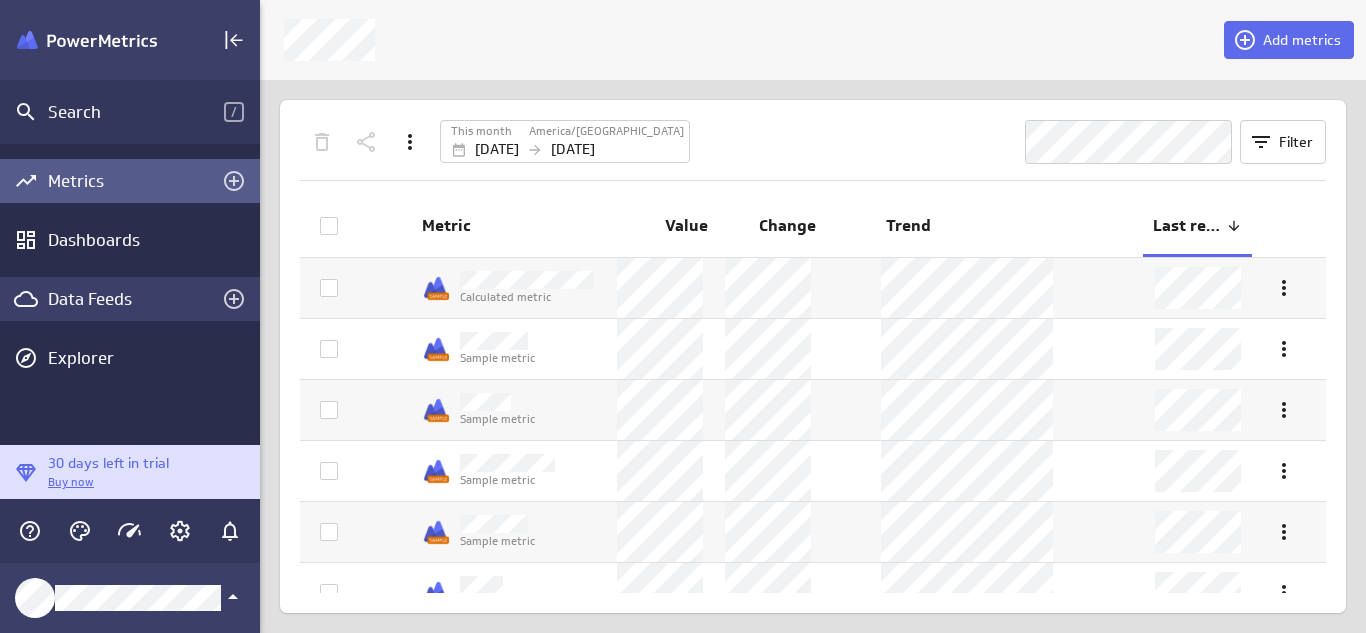 click on "Data Feeds" at bounding box center (130, 299) 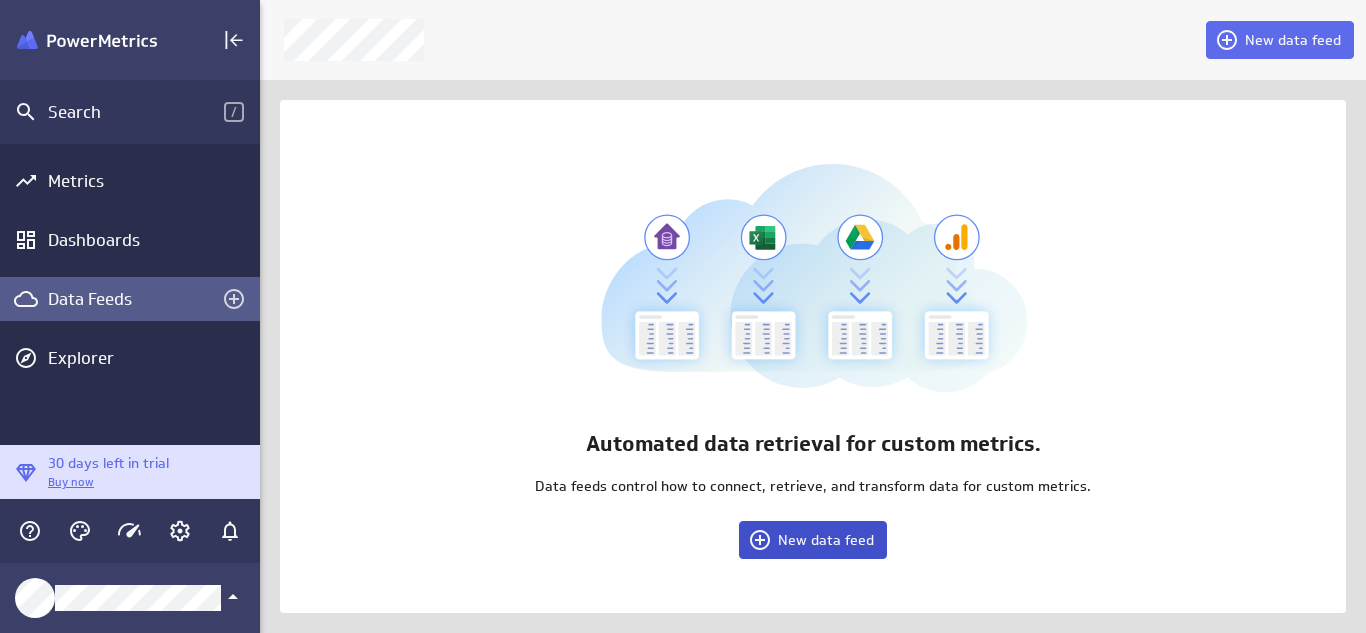 click on "New data feed" at bounding box center (826, 540) 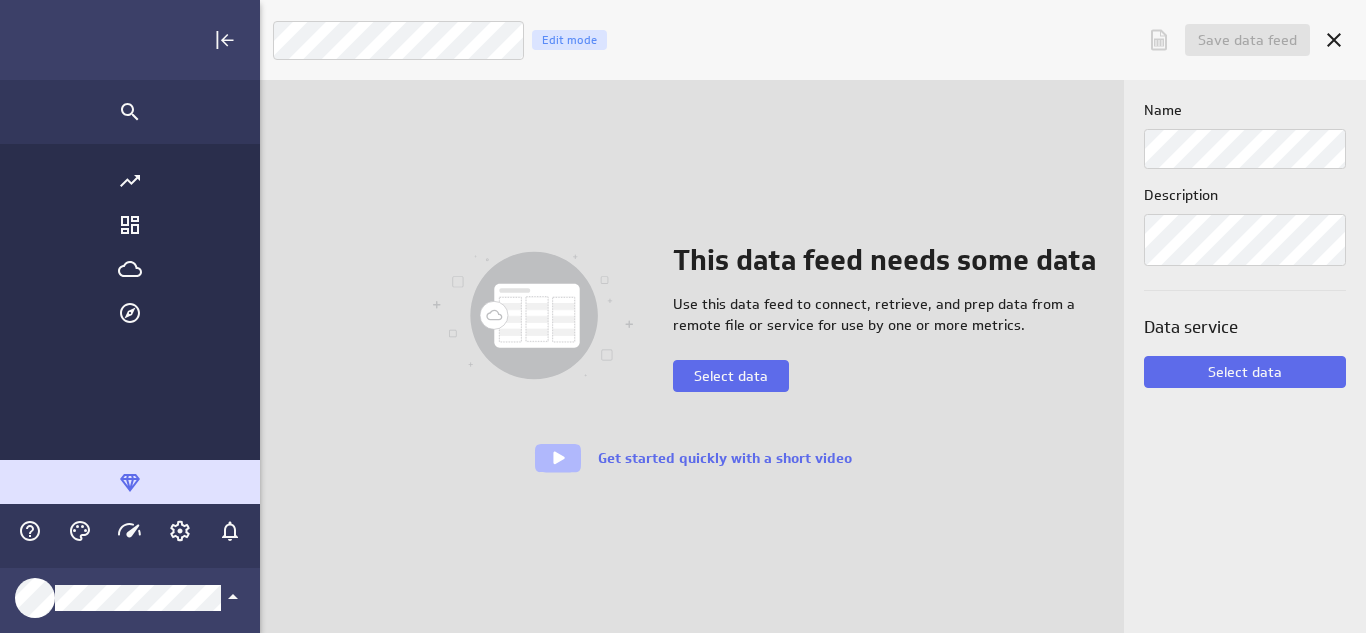scroll, scrollTop: 10, scrollLeft: 10, axis: both 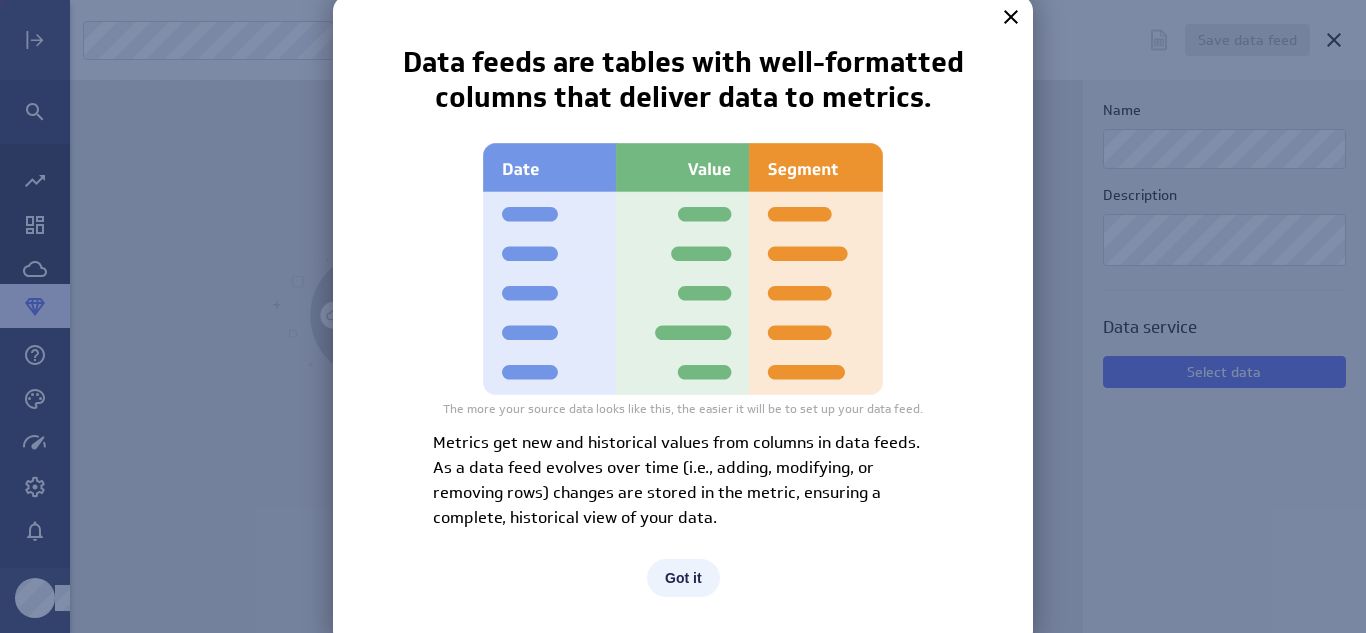 click on "Got it" at bounding box center (683, 578) 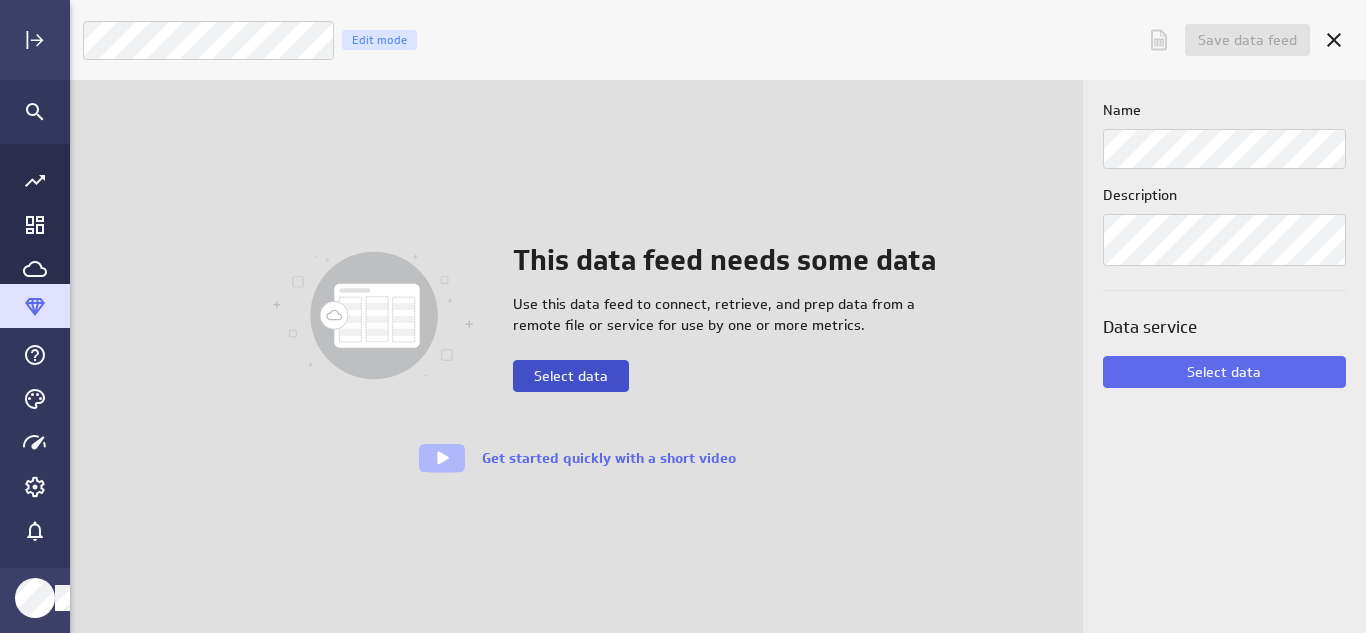 click on "Select data" at bounding box center [571, 376] 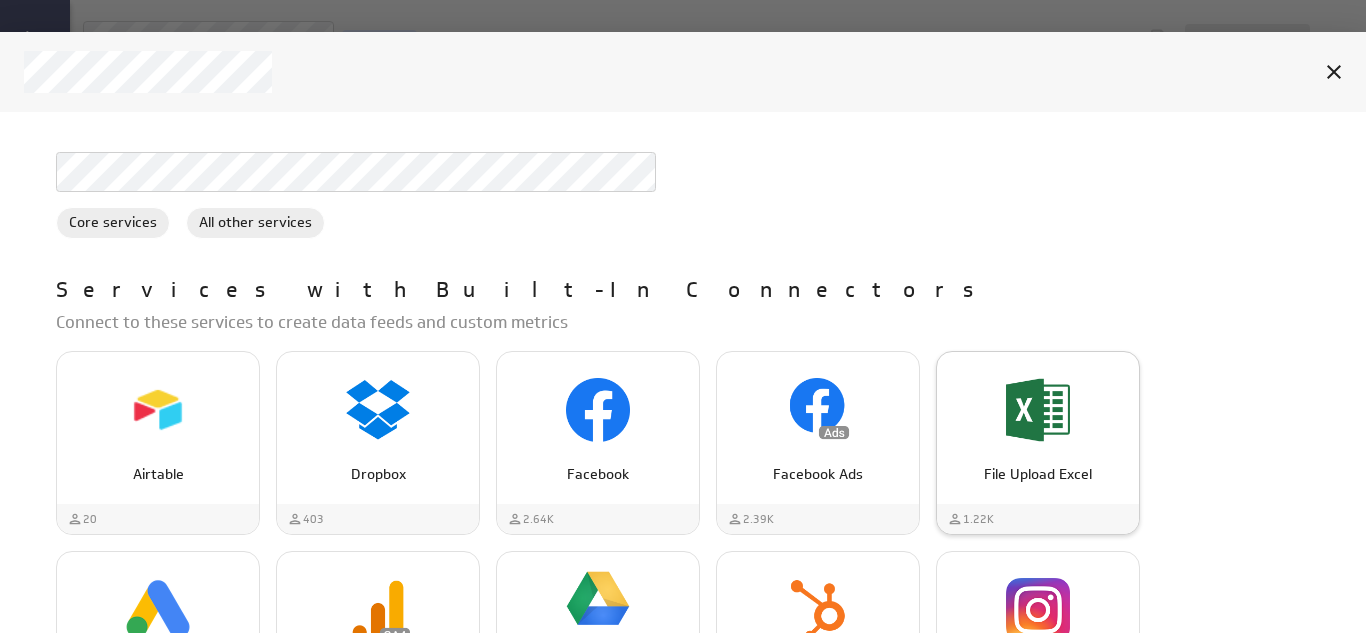 click at bounding box center (1038, 410) 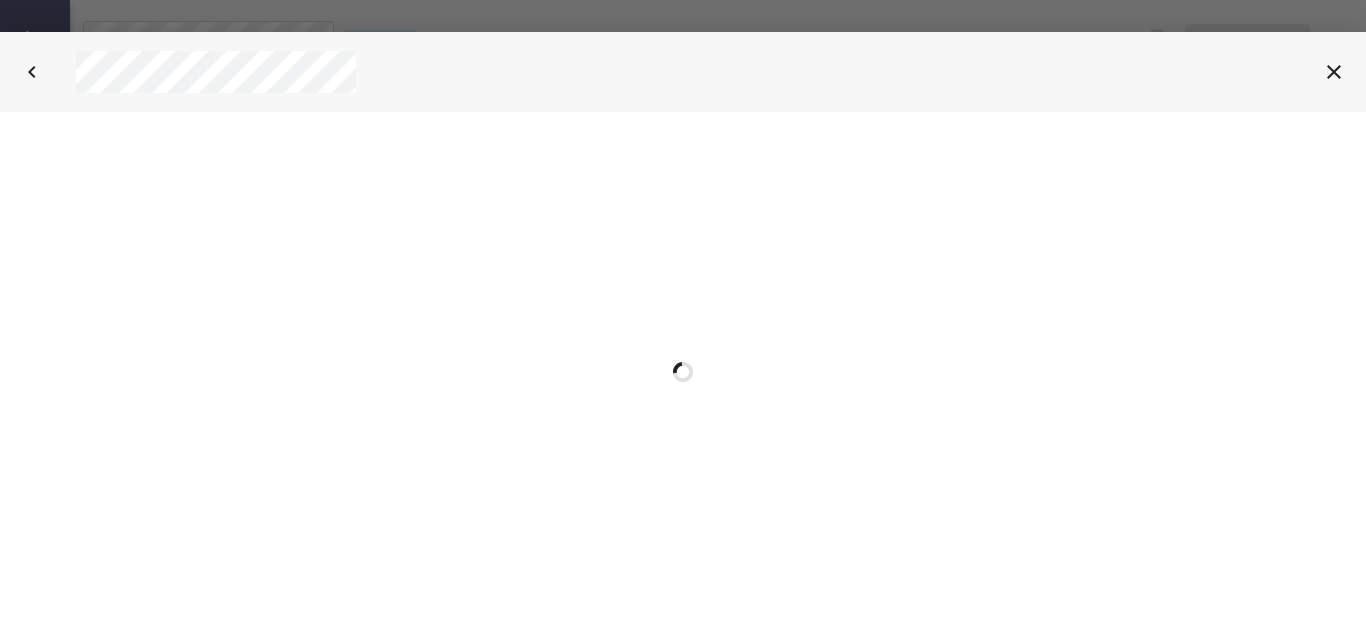 scroll, scrollTop: 0, scrollLeft: 0, axis: both 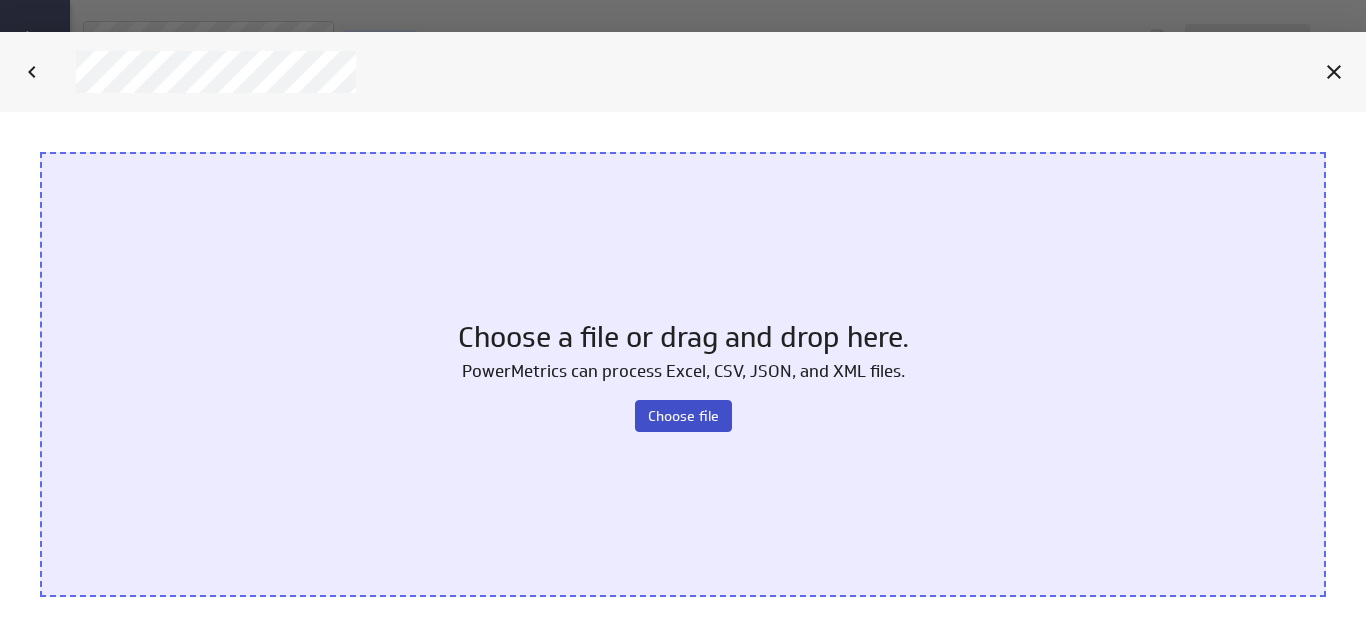 click on "Choose file" at bounding box center (683, 415) 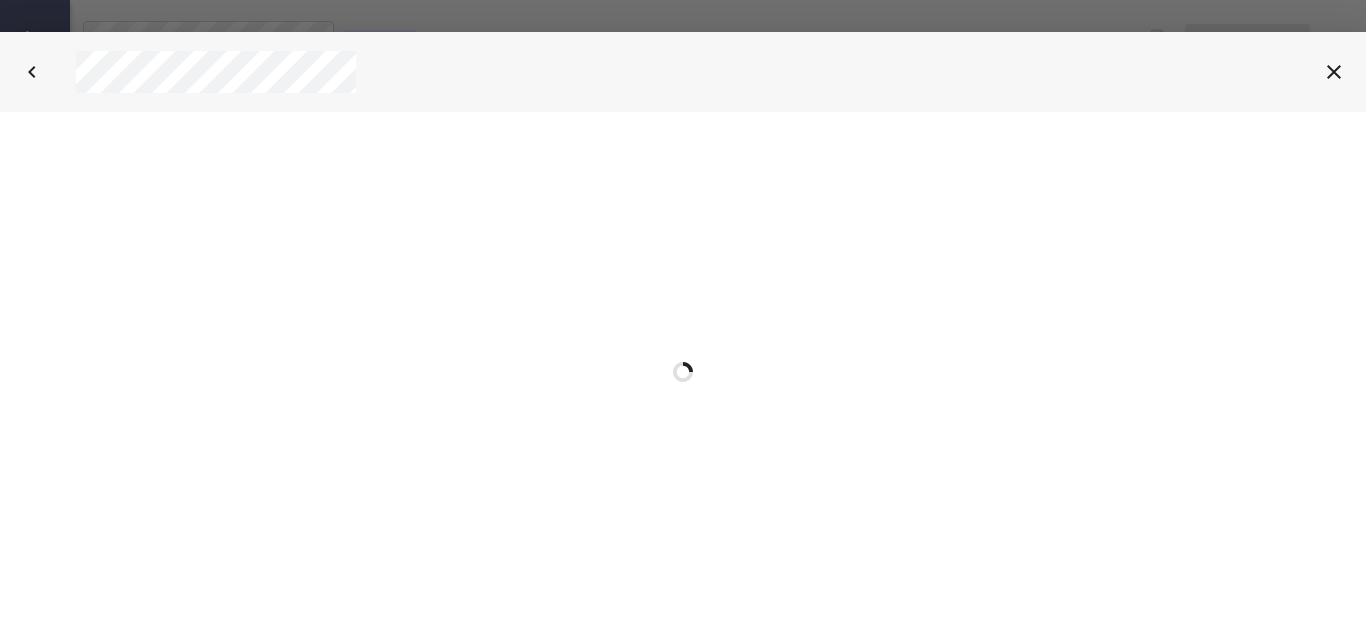 scroll, scrollTop: 0, scrollLeft: 0, axis: both 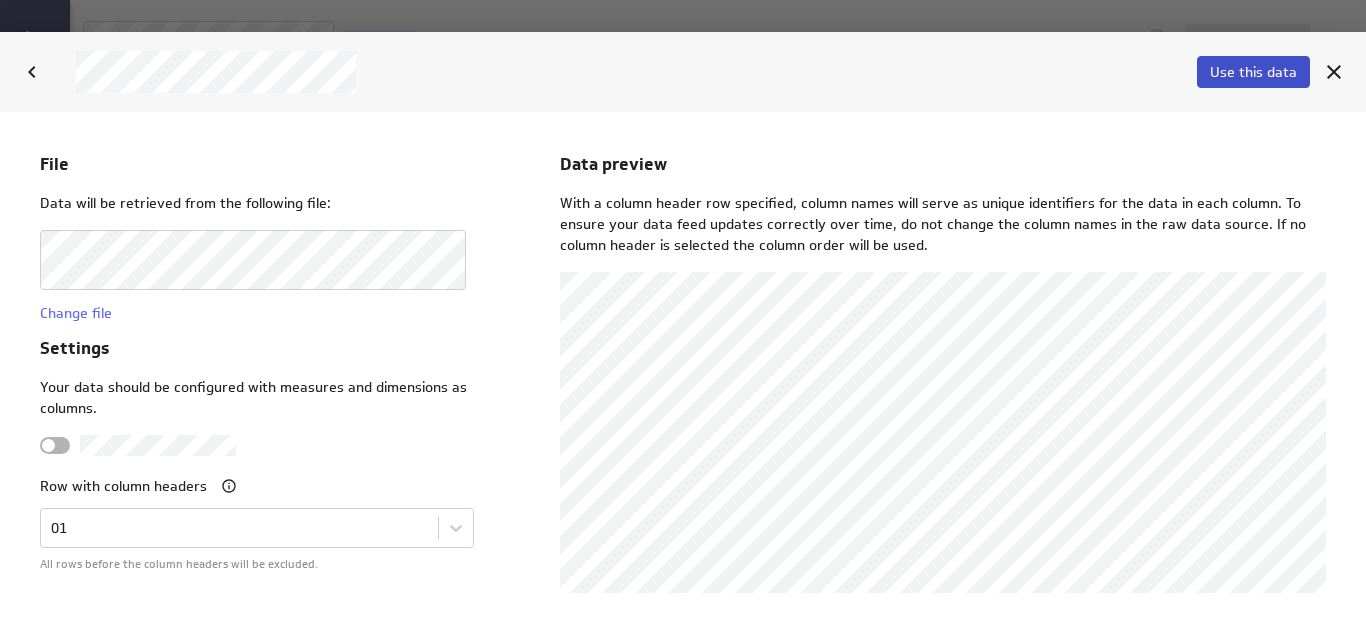 click on "Use this data" at bounding box center (1253, 72) 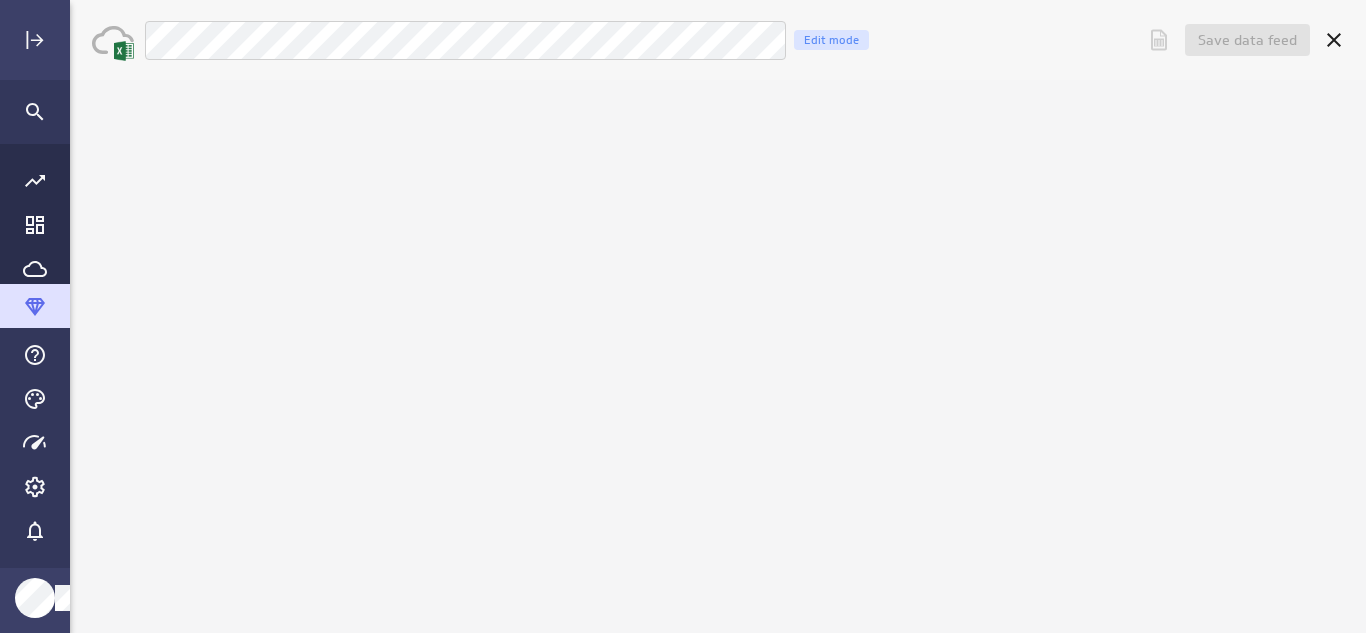scroll, scrollTop: 0, scrollLeft: 0, axis: both 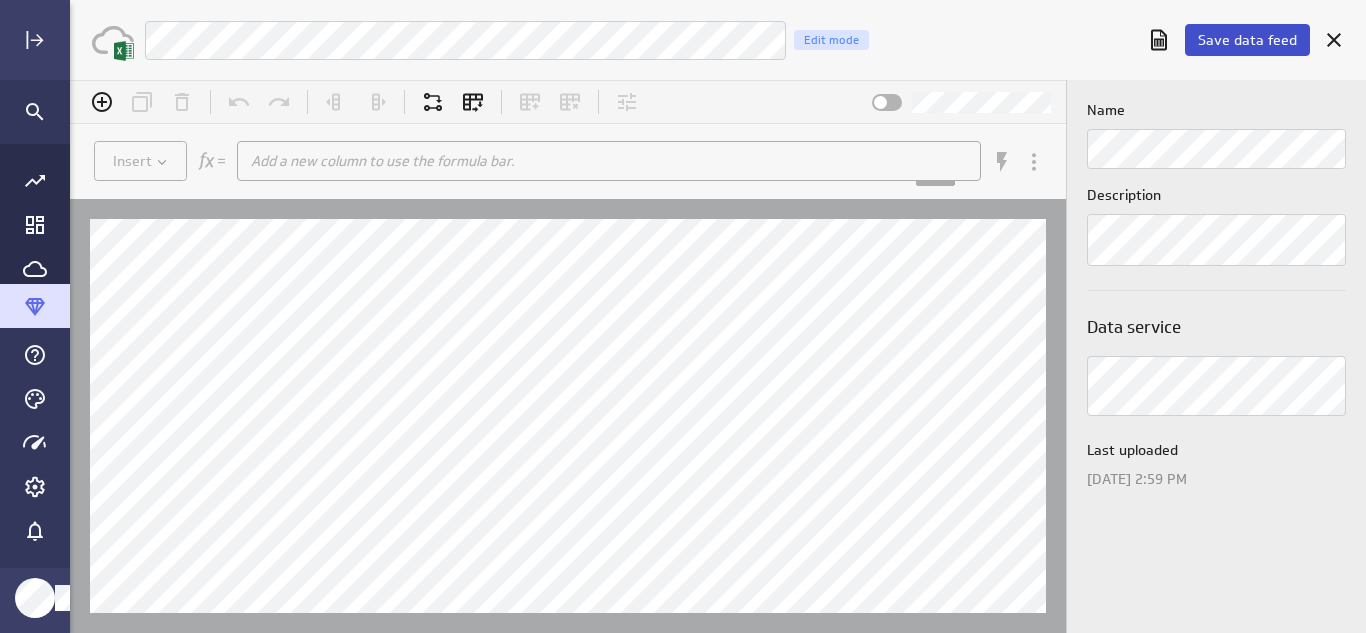 click on "Save data feed" at bounding box center (1247, 40) 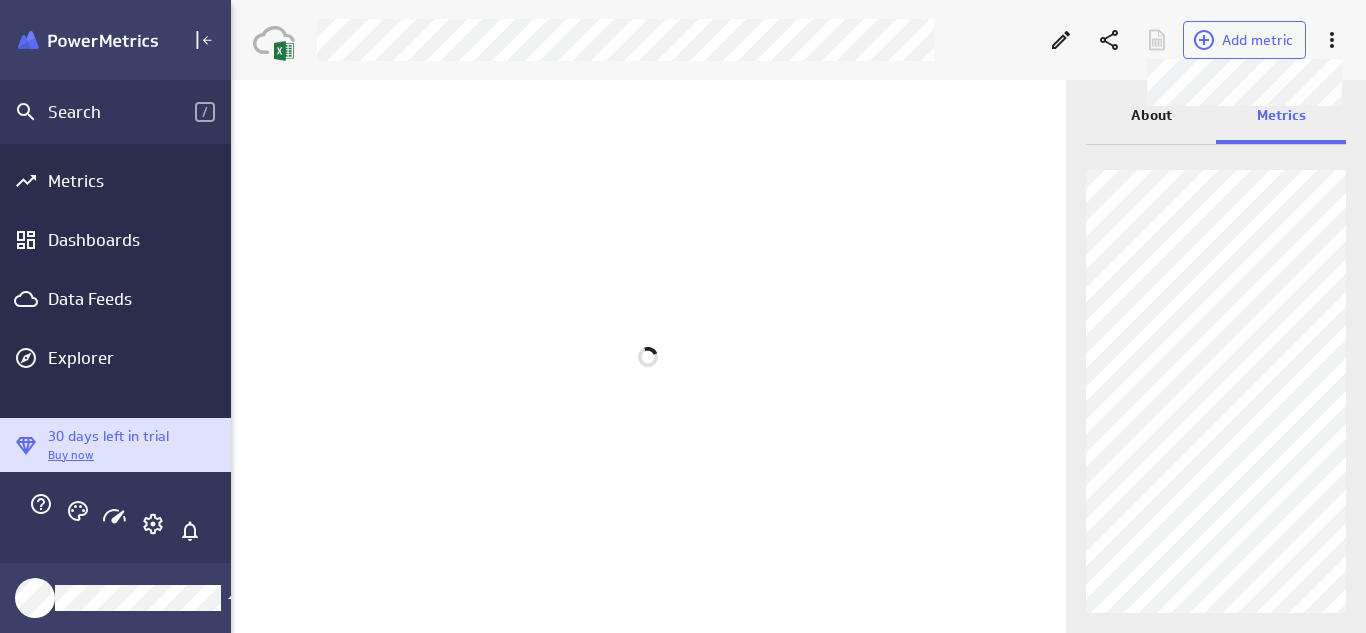 scroll, scrollTop: 664, scrollLeft: 1137, axis: both 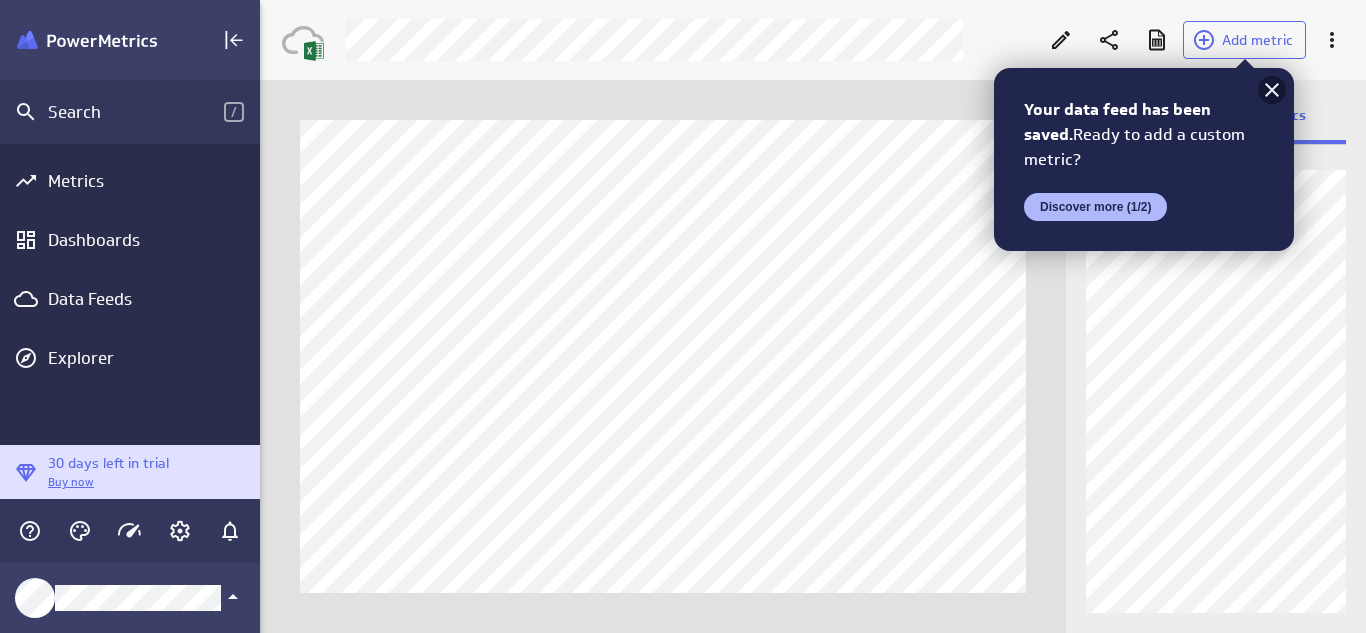 click 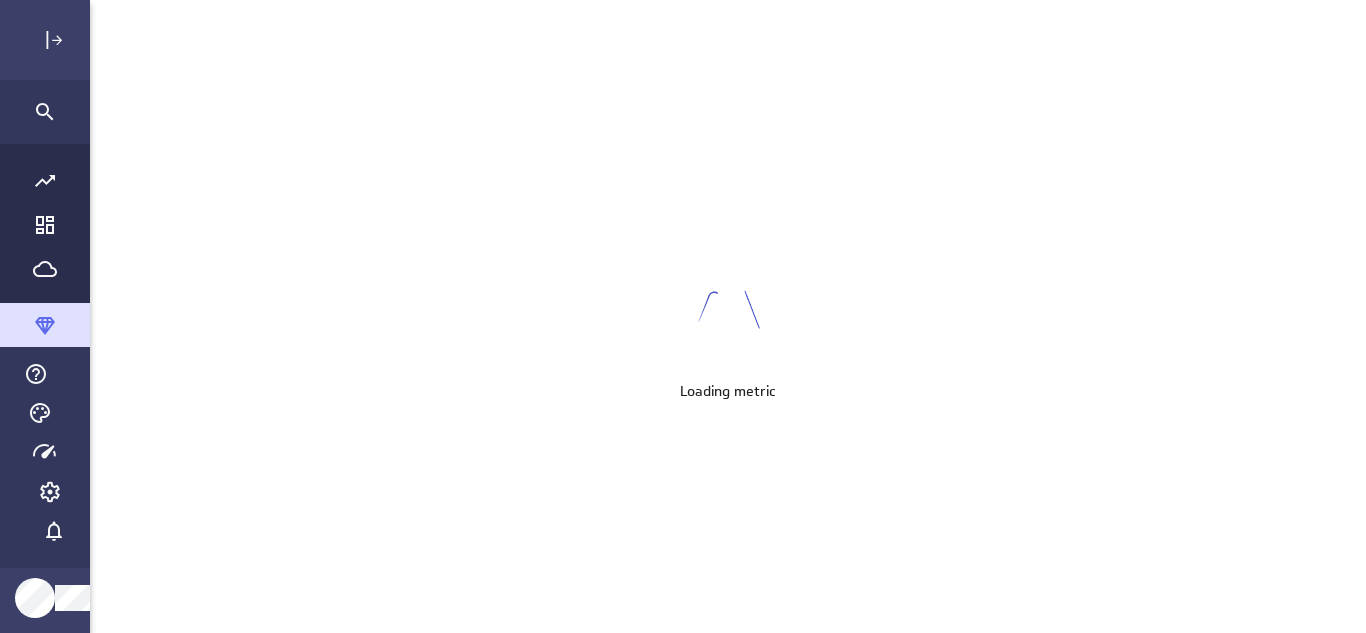 scroll, scrollTop: 10, scrollLeft: 10, axis: both 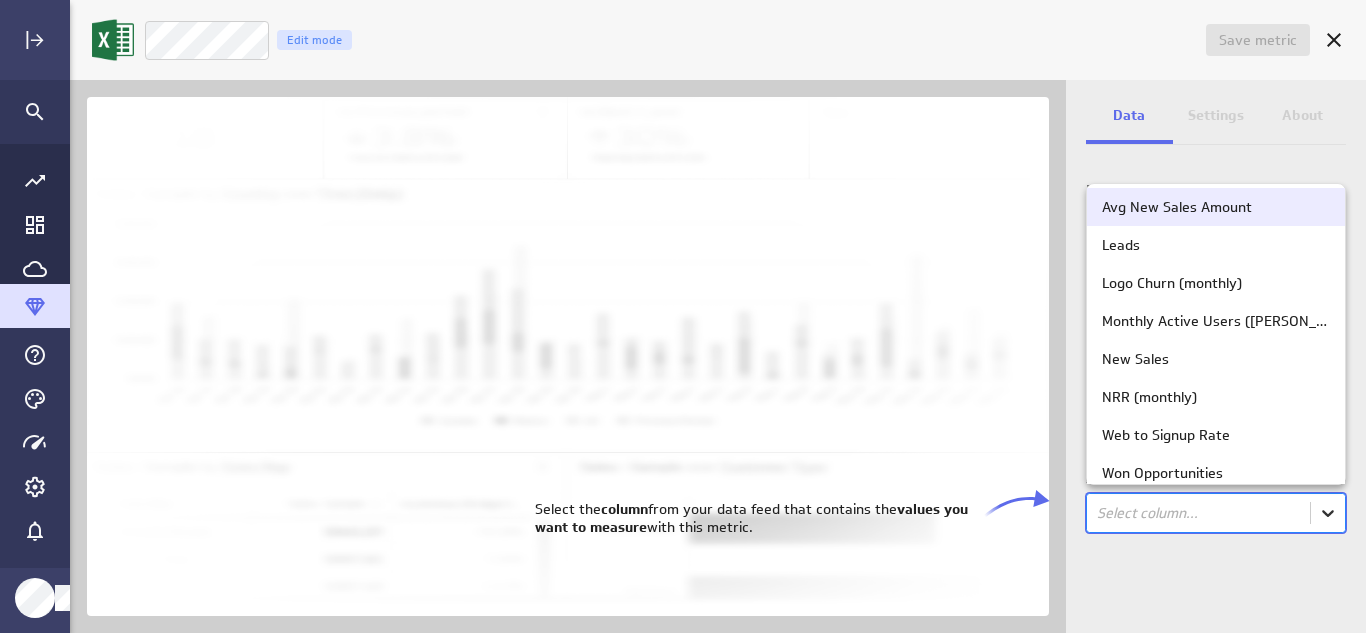 click on "Save metric Untitled Edit mode Data Settings About Data source Data is automatically retrieved and stored for this metric from the following data feed: Filter source data Measure Column in the data feed that contains the values you'll track: option Avg New Sales Amount focused, 1 of 12. 12 results available. Use Up and Down to choose options, press Enter to select the currently focused option, press Escape to exit the menu, press Tab to select the option and exit the menu. Select column... (no message) PowerMetrics Assistant Hey [PERSON_NAME]. I’m your PowerMetrics Assistant. If I can’t answer your question, try searching in our  Help Center  (that’s what I do!) You can also contact the  Support Team . How can I help you [DATE]?
Select the  column  from your data feed that contains the  values you want to measure  with this metric. Avg New Sales Amount Leads Logo Churn (monthly) Monthly Active Users ([PERSON_NAME]) New Sales NRR (monthly) Web to Signup Rate" at bounding box center [683, 316] 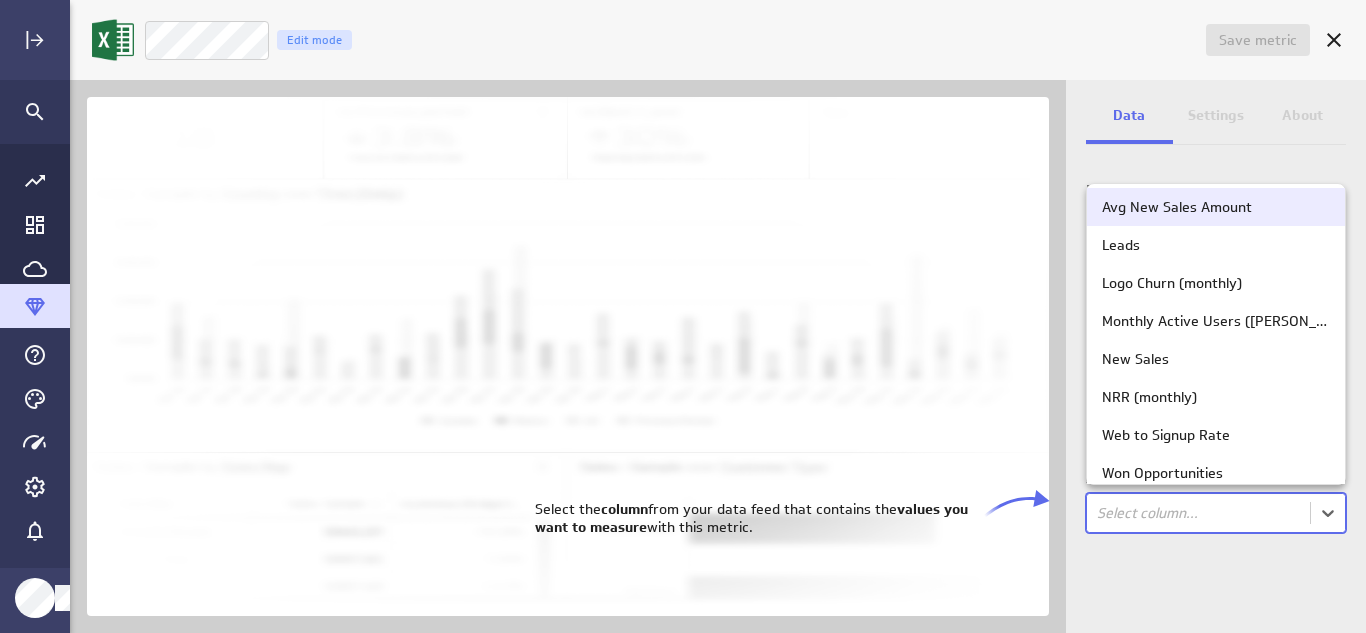 scroll, scrollTop: 21, scrollLeft: 0, axis: vertical 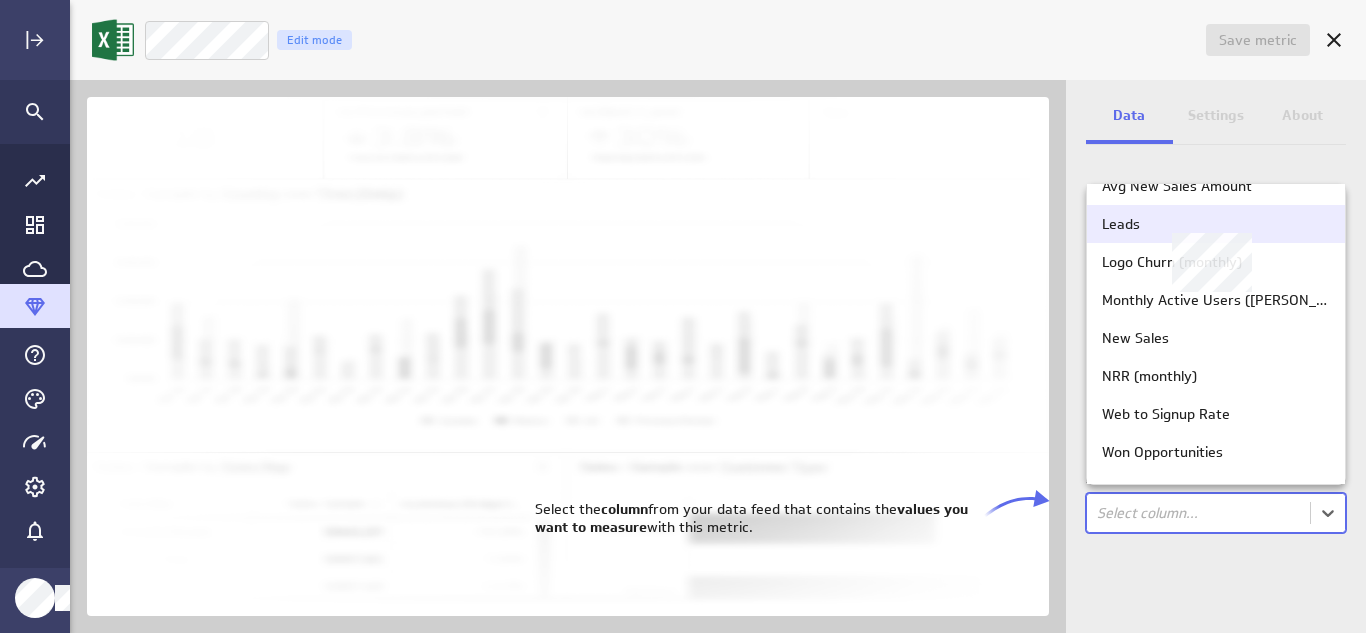 click on "Leads" at bounding box center (1121, 224) 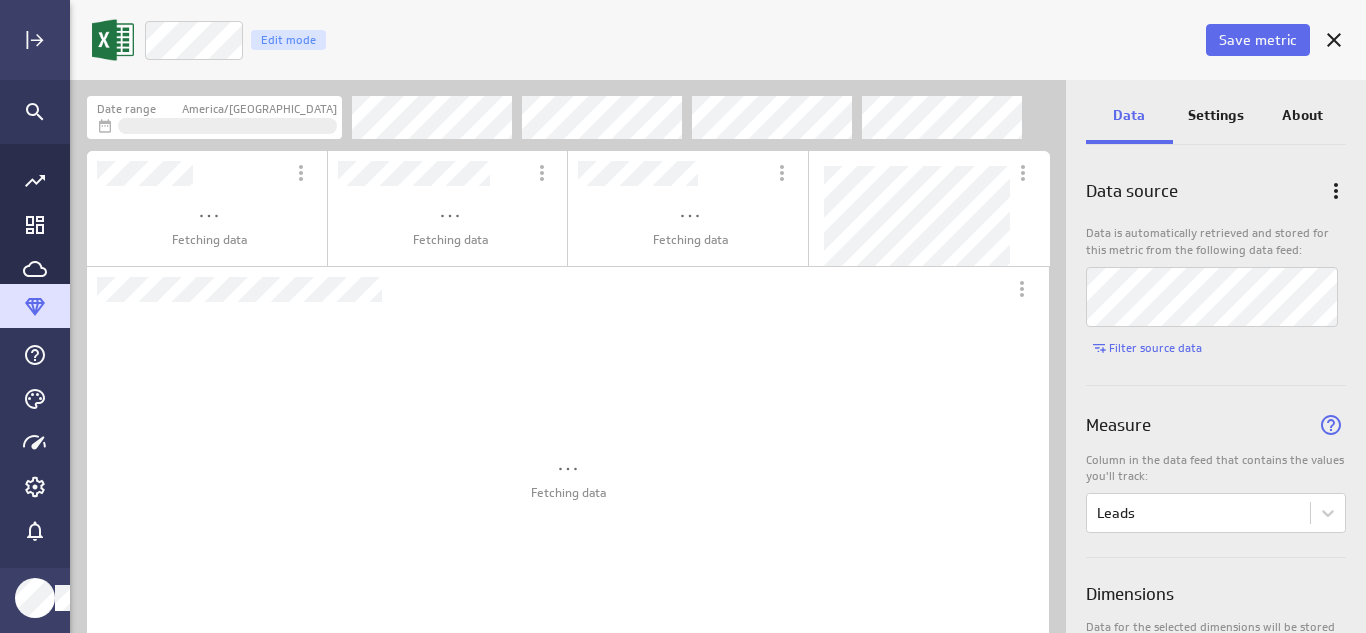 scroll, scrollTop: 10, scrollLeft: 10, axis: both 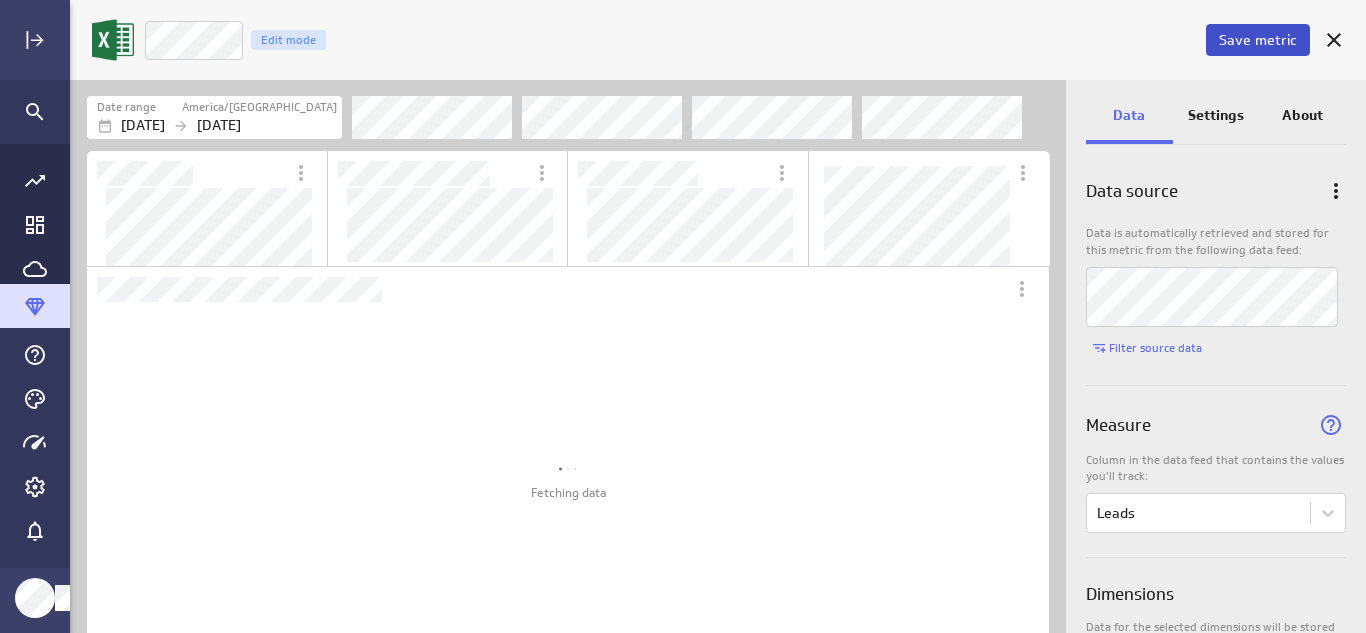 click on "Save metric" at bounding box center (1258, 40) 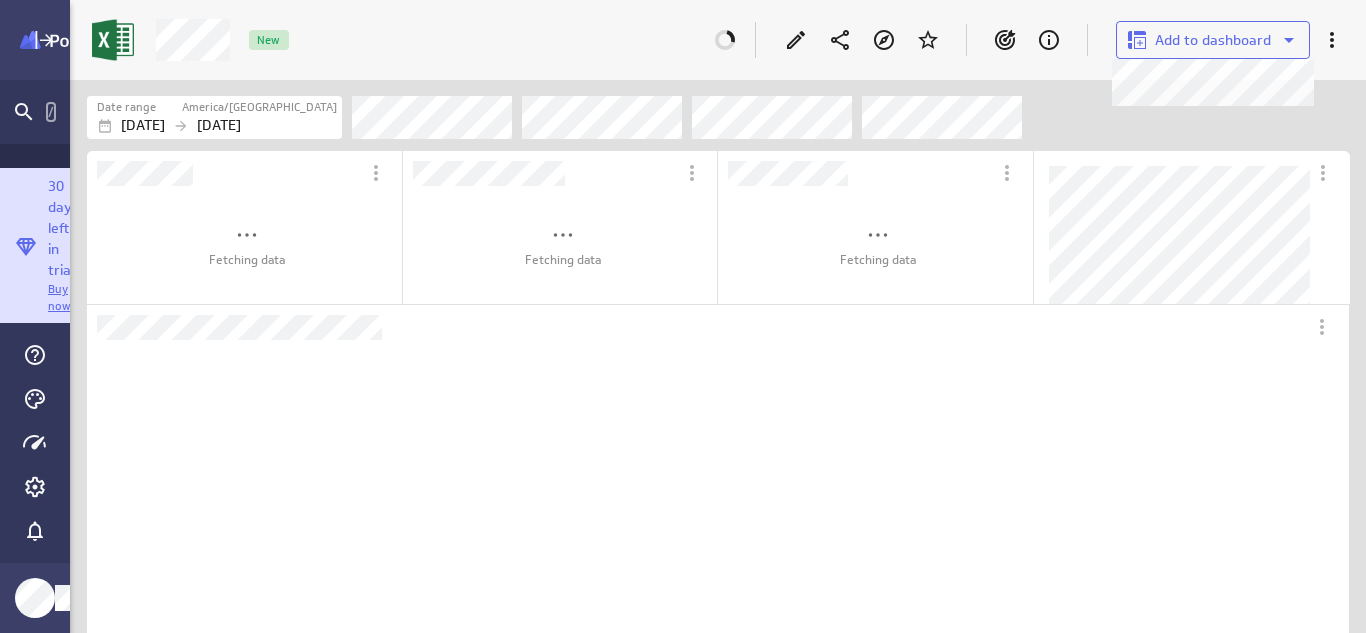 scroll, scrollTop: 10, scrollLeft: 39, axis: both 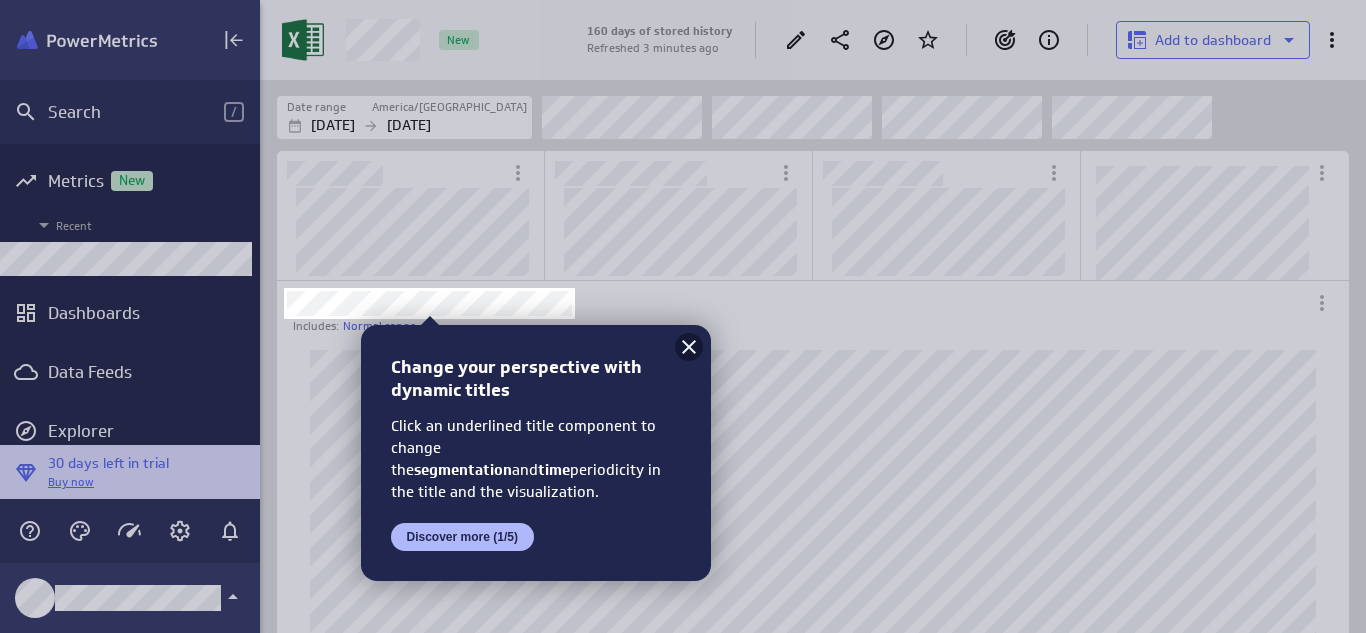 click 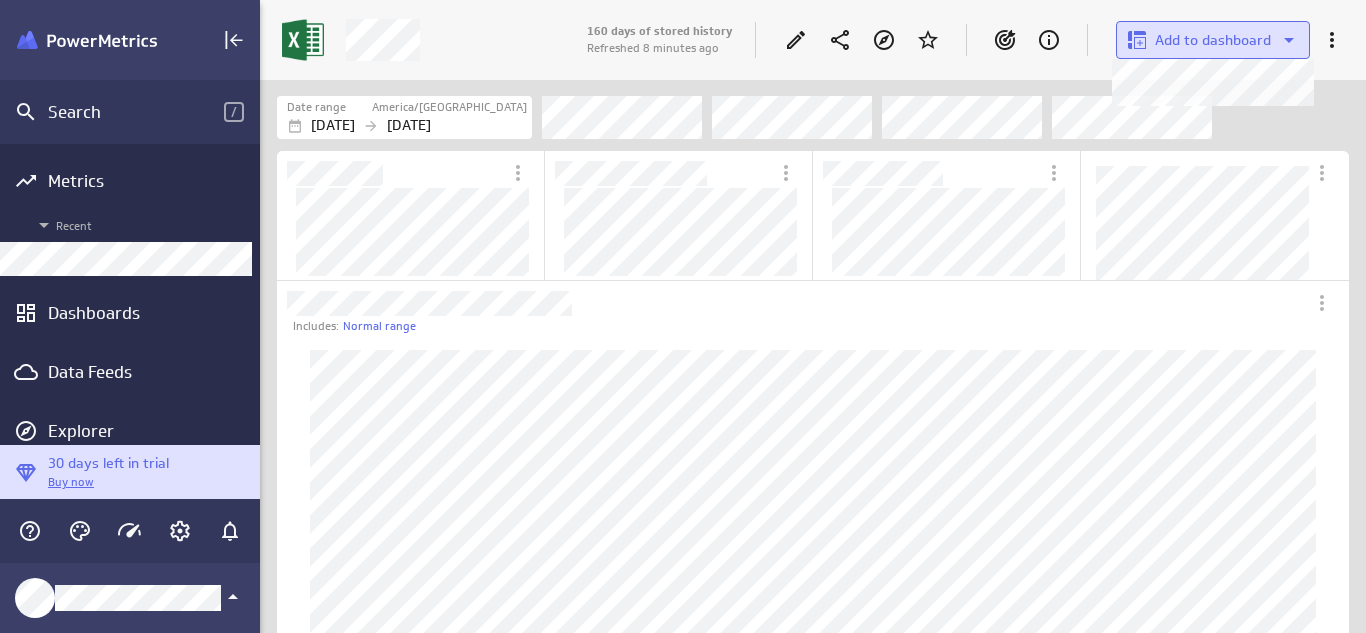 click on "Add to dashboard" at bounding box center [1213, 40] 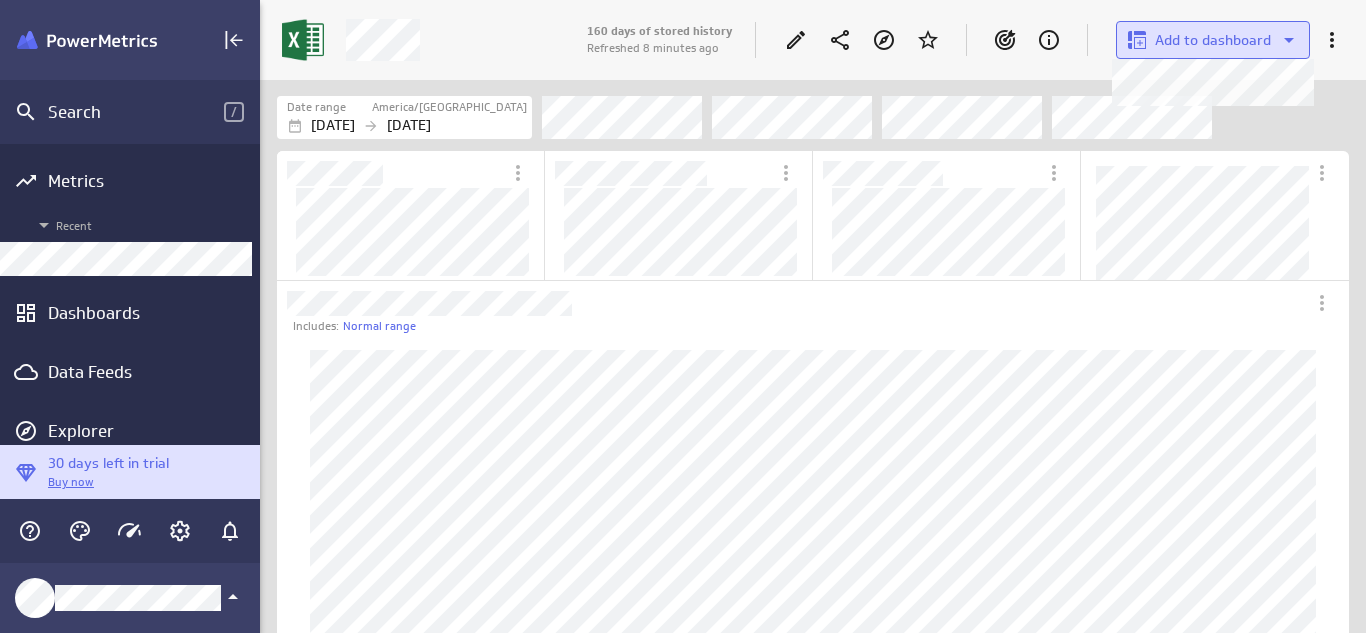 click 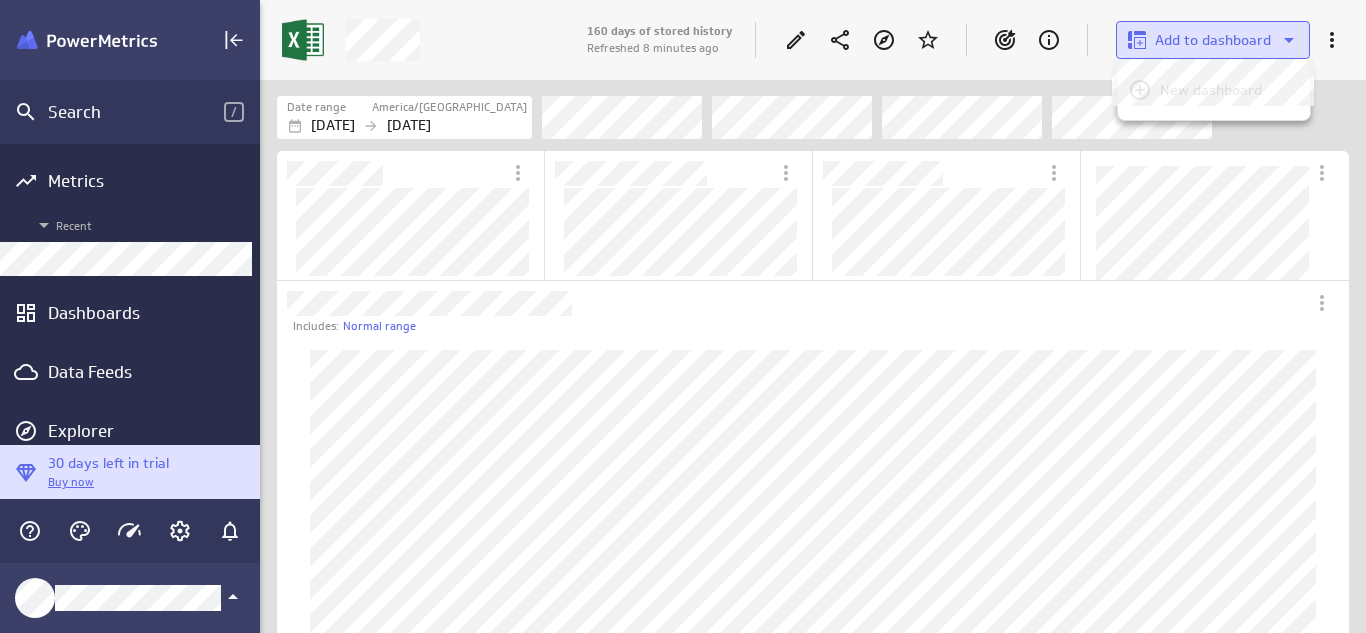 click at bounding box center [689, 253] 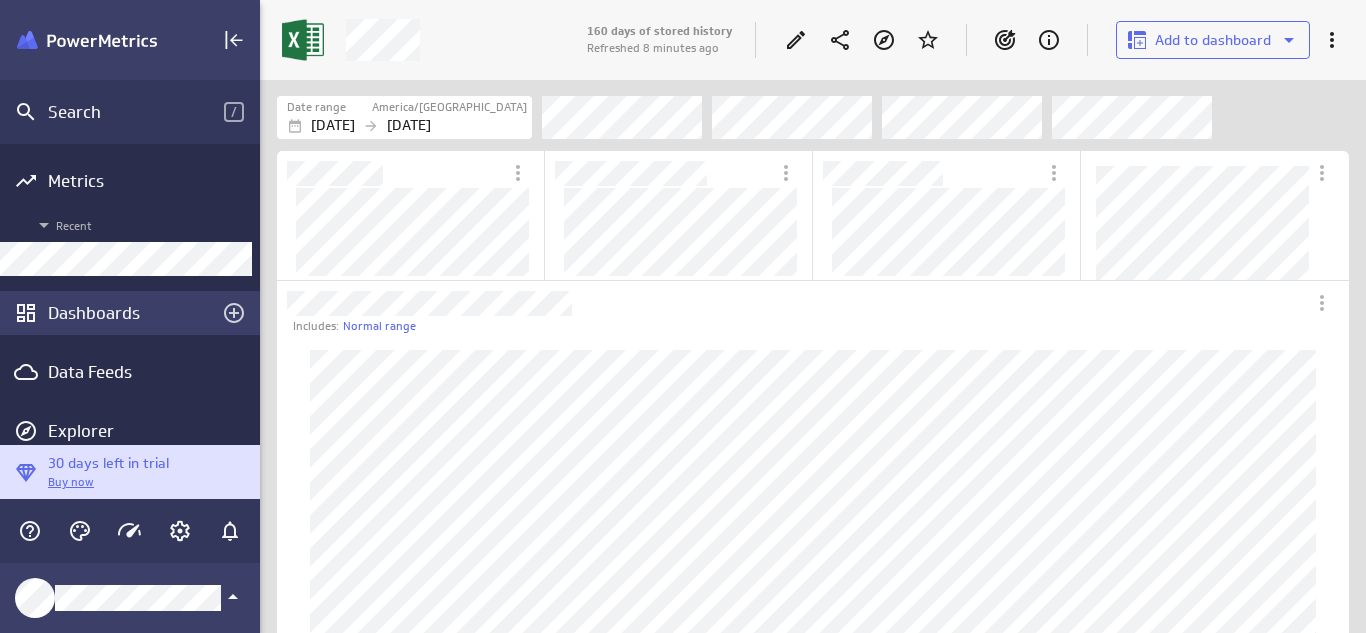 click on "Dashboards" at bounding box center [130, 313] 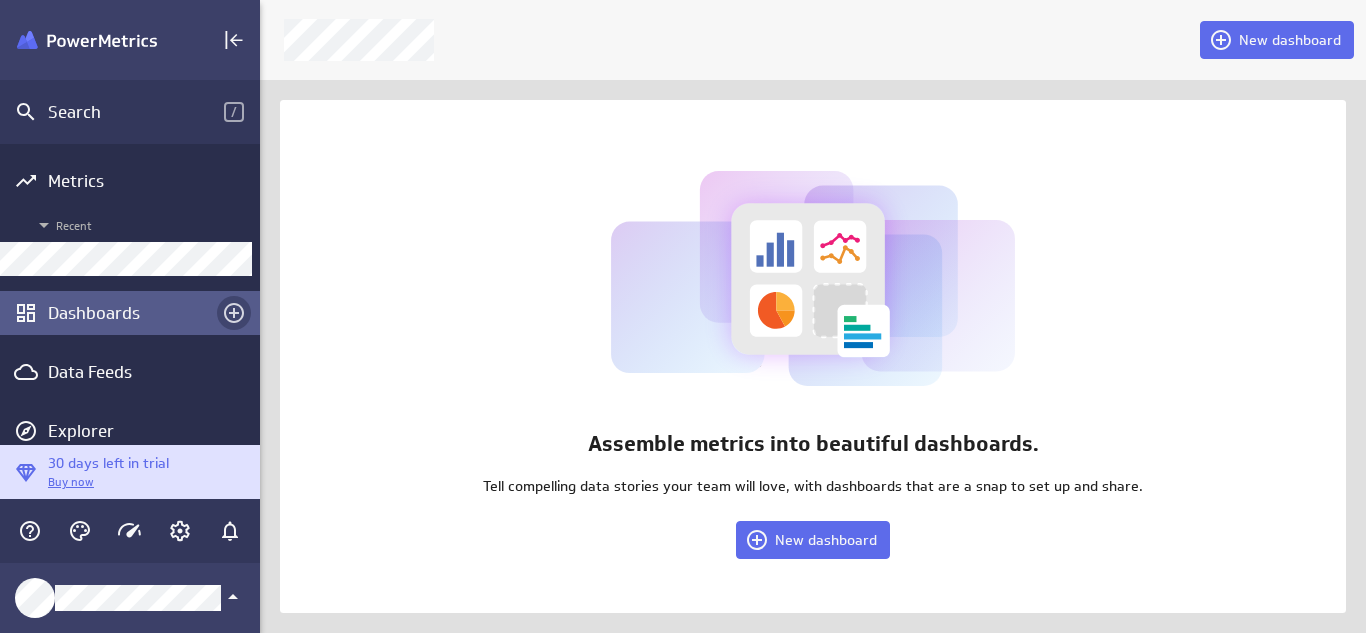 click 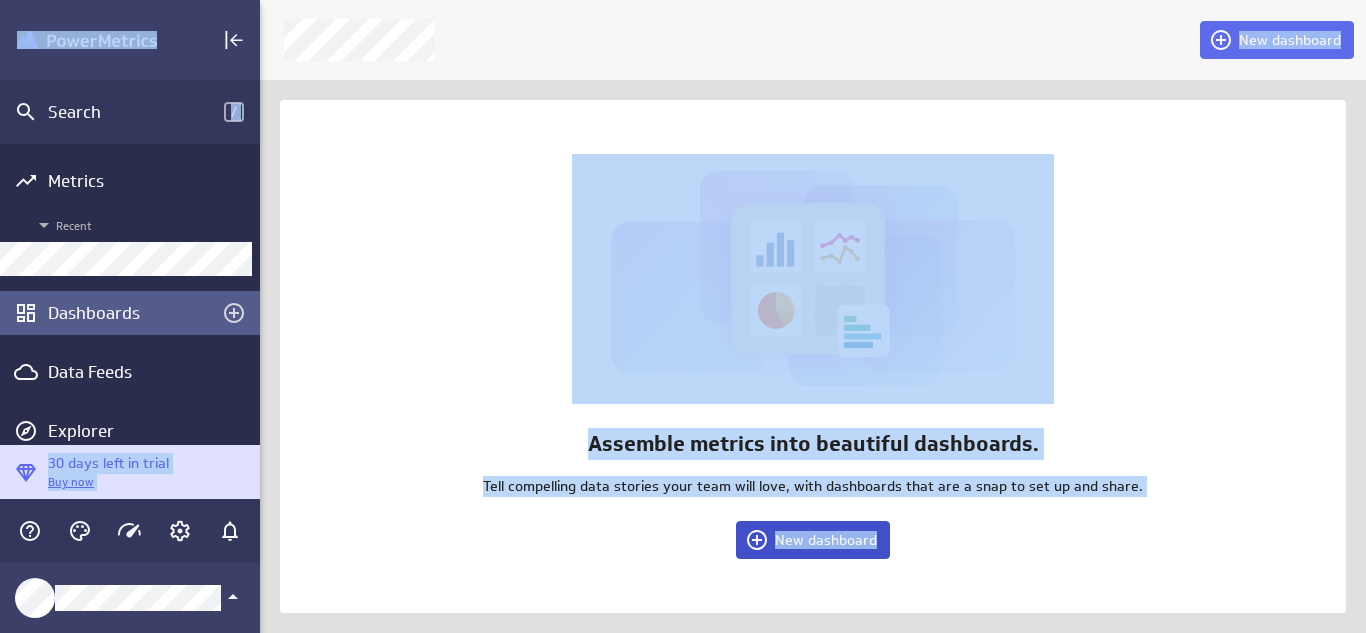 click on "New dashboard" at bounding box center (826, 540) 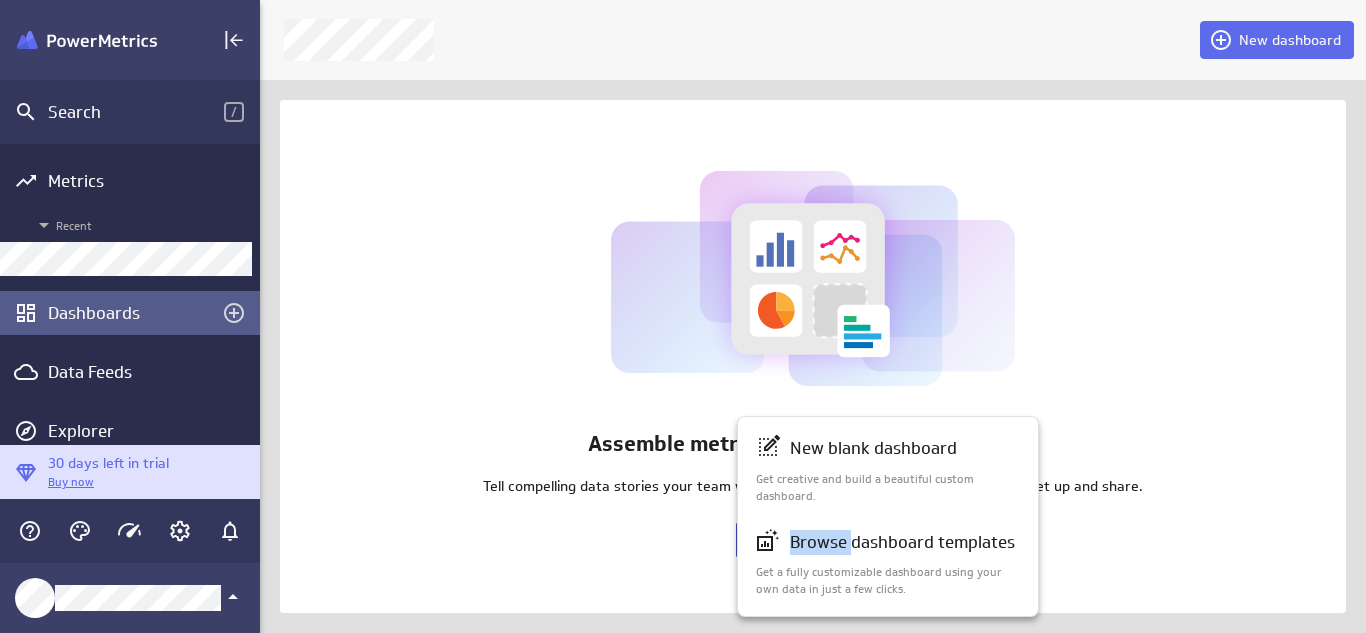 click on "Browse dashboard templates" at bounding box center (902, 542) 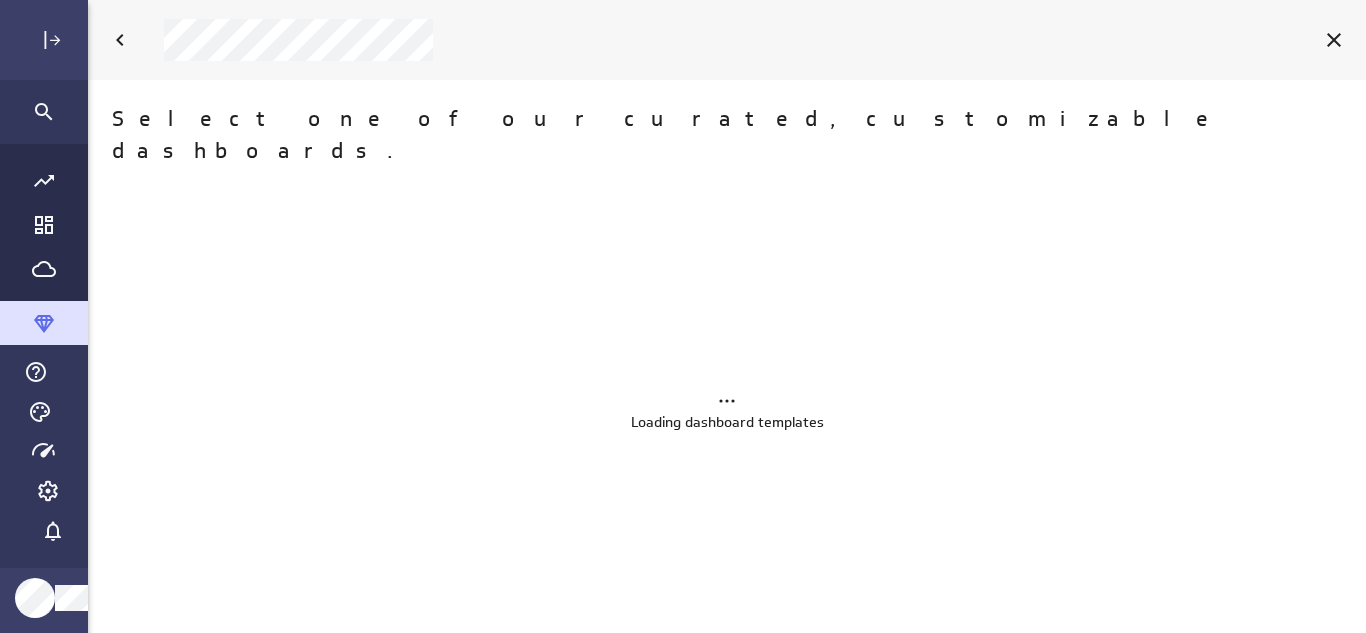 scroll, scrollTop: 10, scrollLeft: 10, axis: both 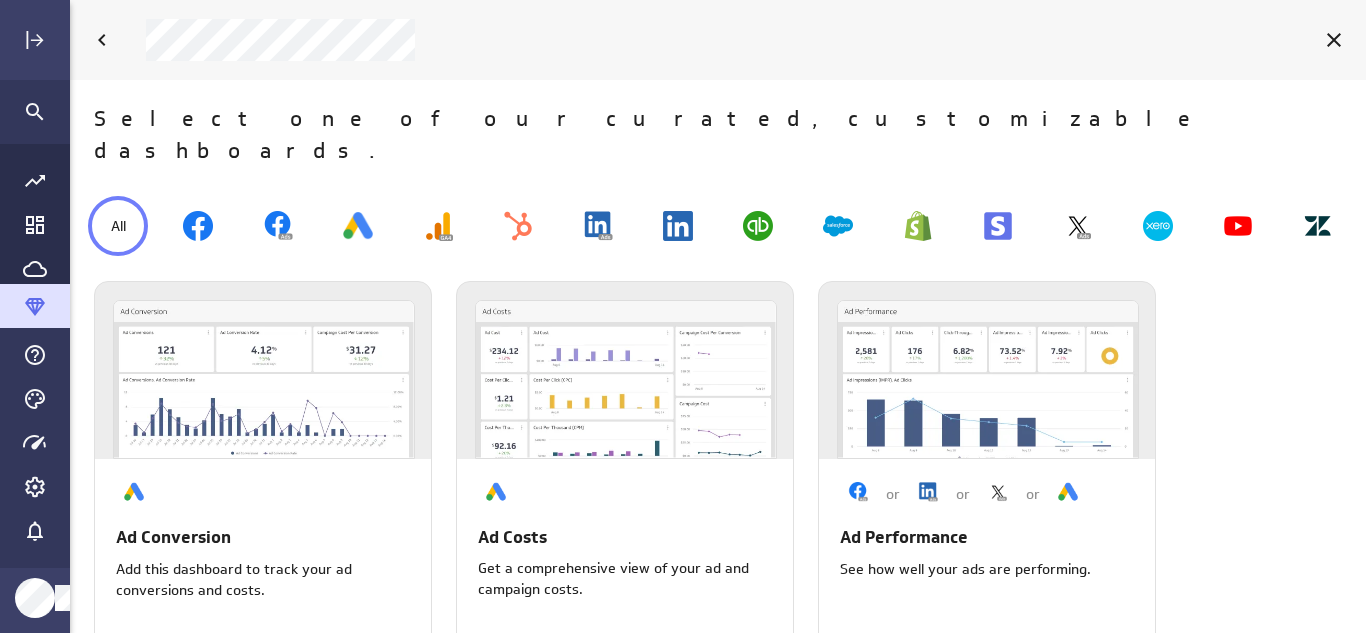 click at bounding box center (722, 40) 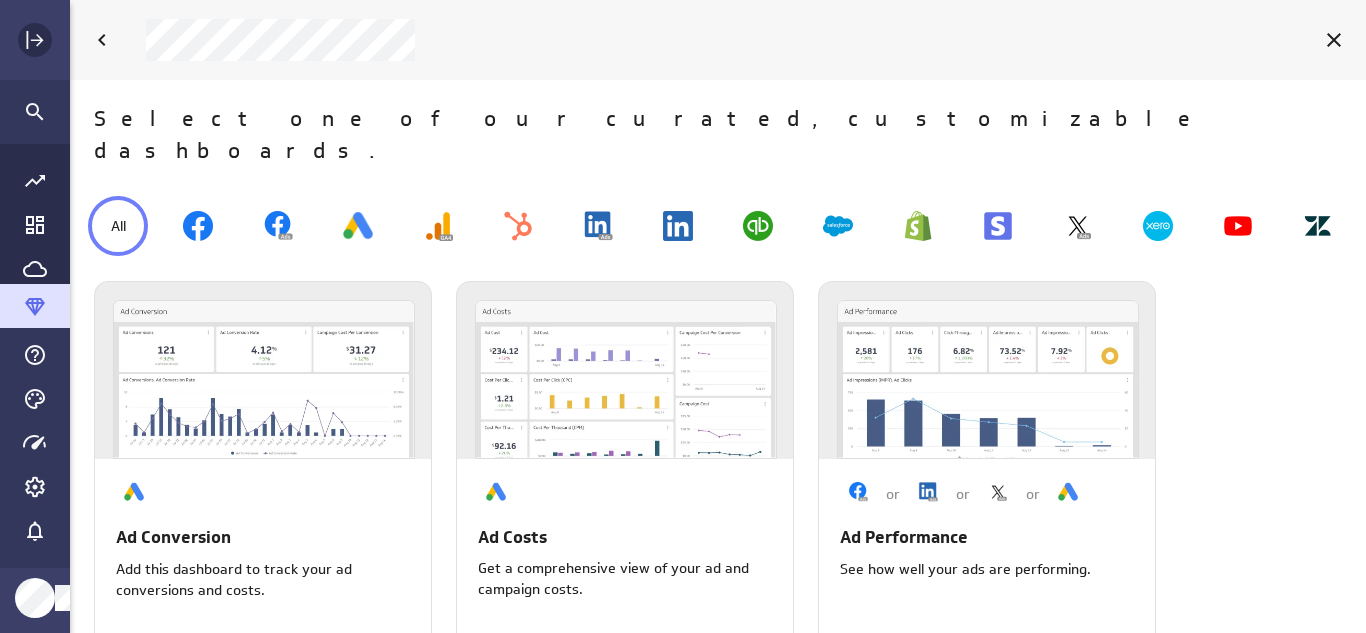 click 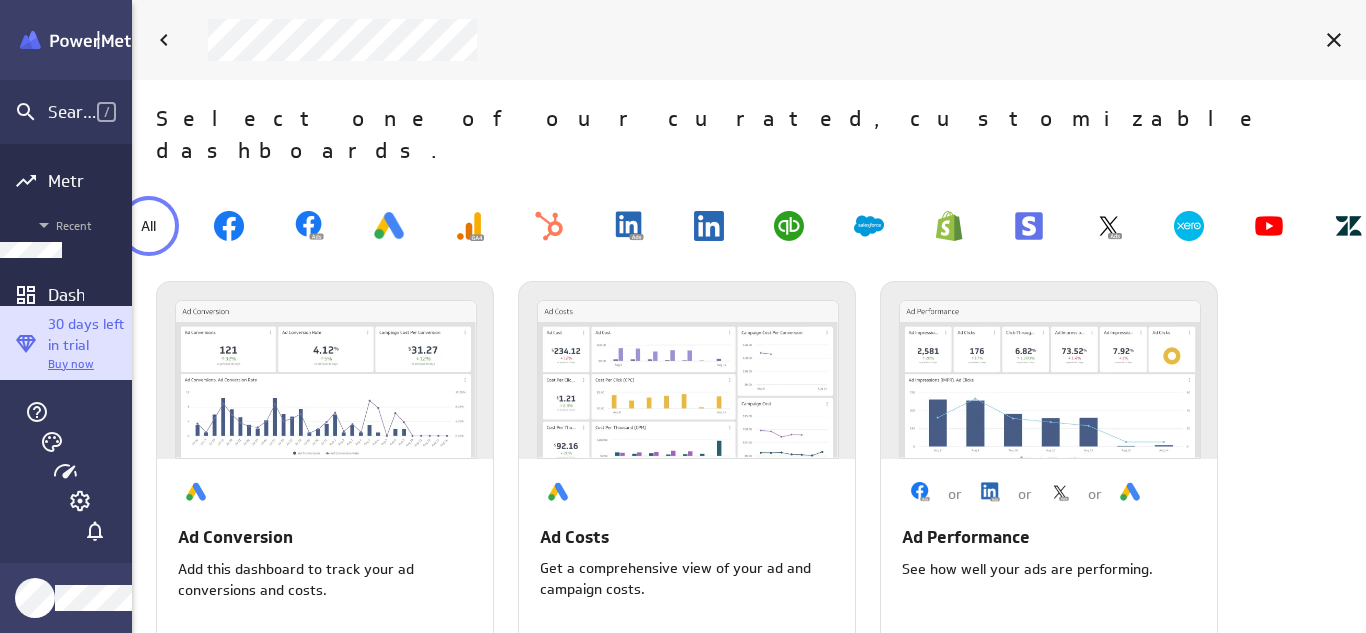 scroll, scrollTop: 664, scrollLeft: 1137, axis: both 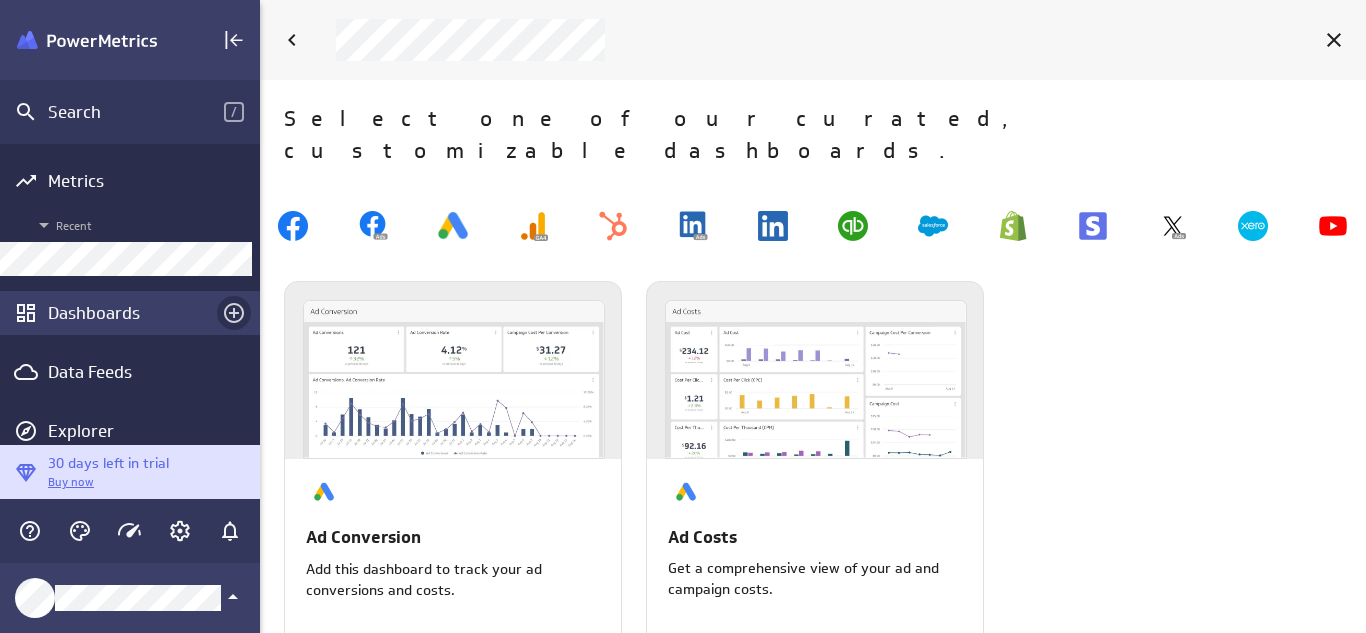click 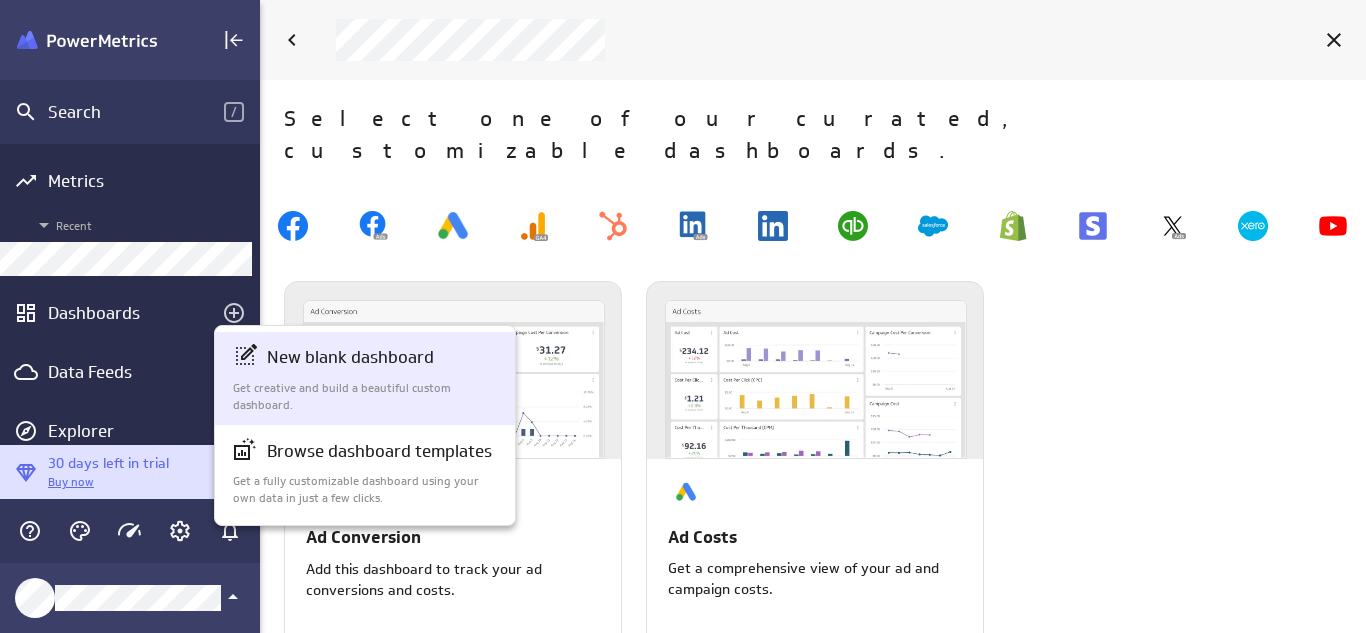 click on "New blank dashboard" at bounding box center (350, 357) 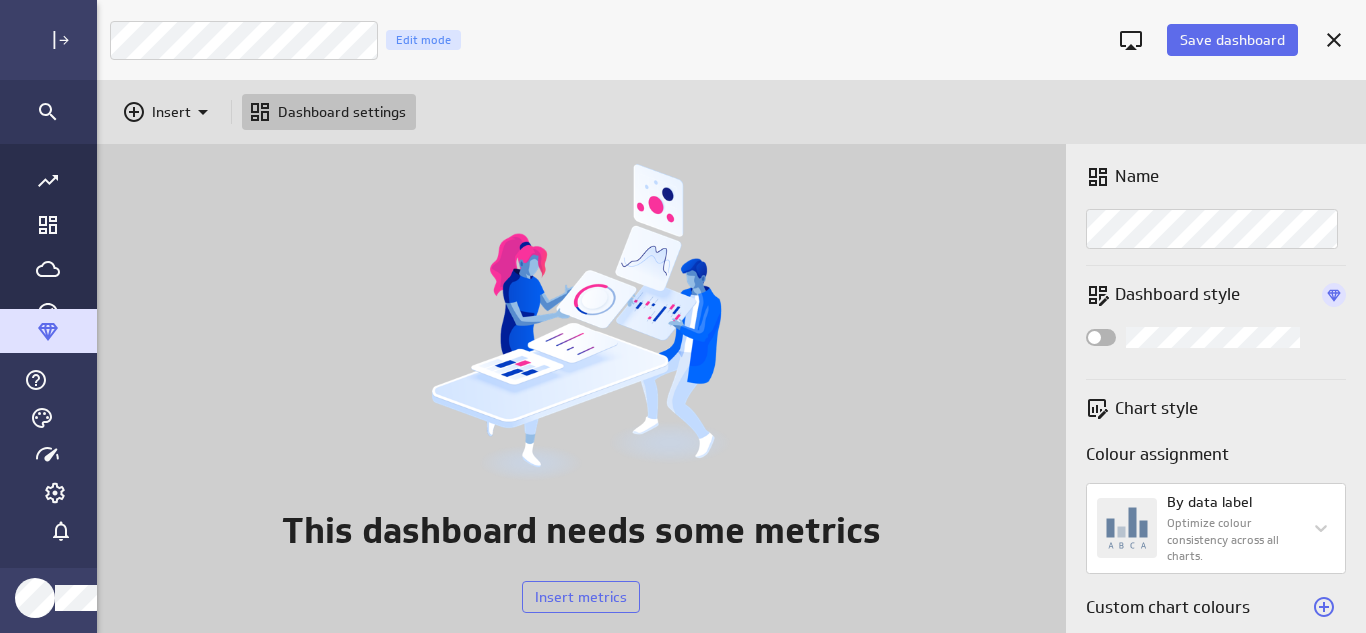 scroll, scrollTop: 10, scrollLeft: 10, axis: both 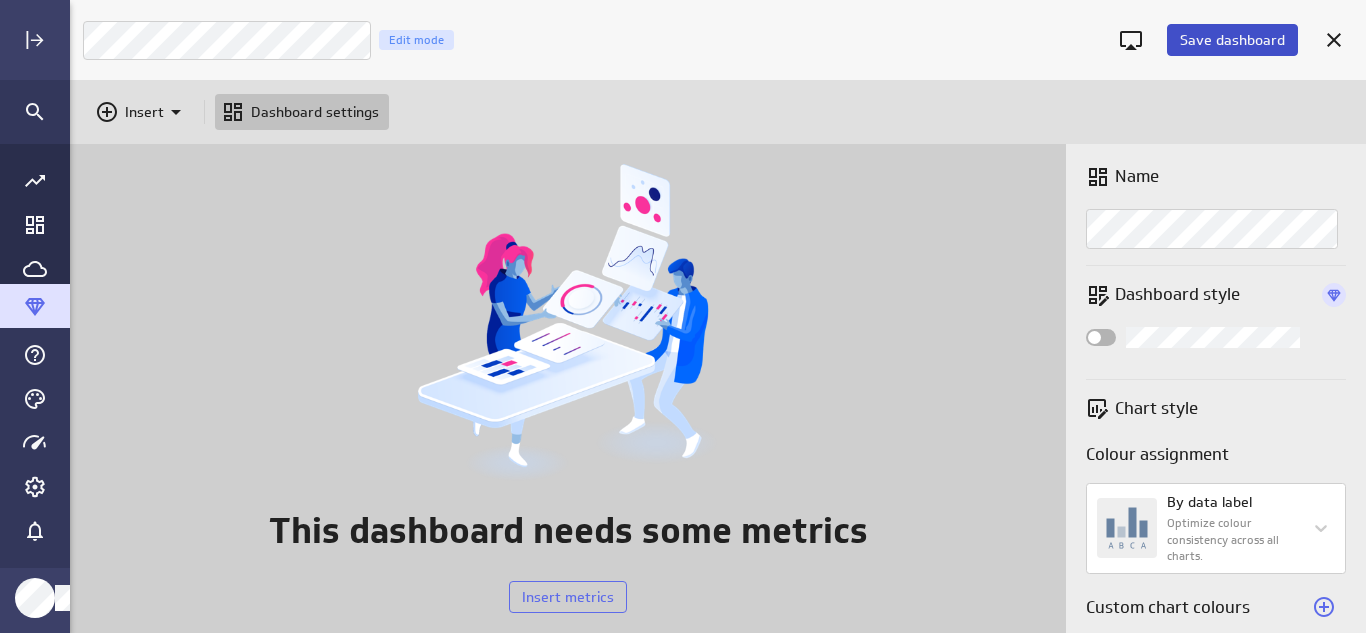 click on "Save dashboard" at bounding box center [1232, 40] 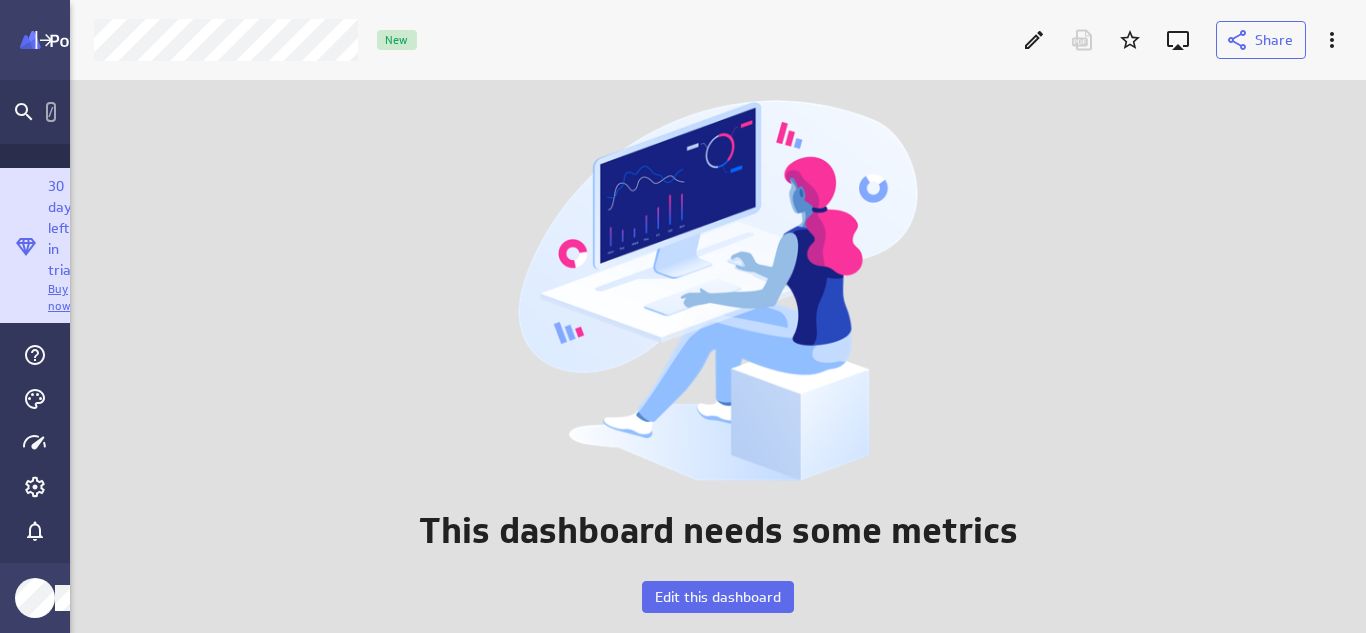 scroll, scrollTop: 10, scrollLeft: 11, axis: both 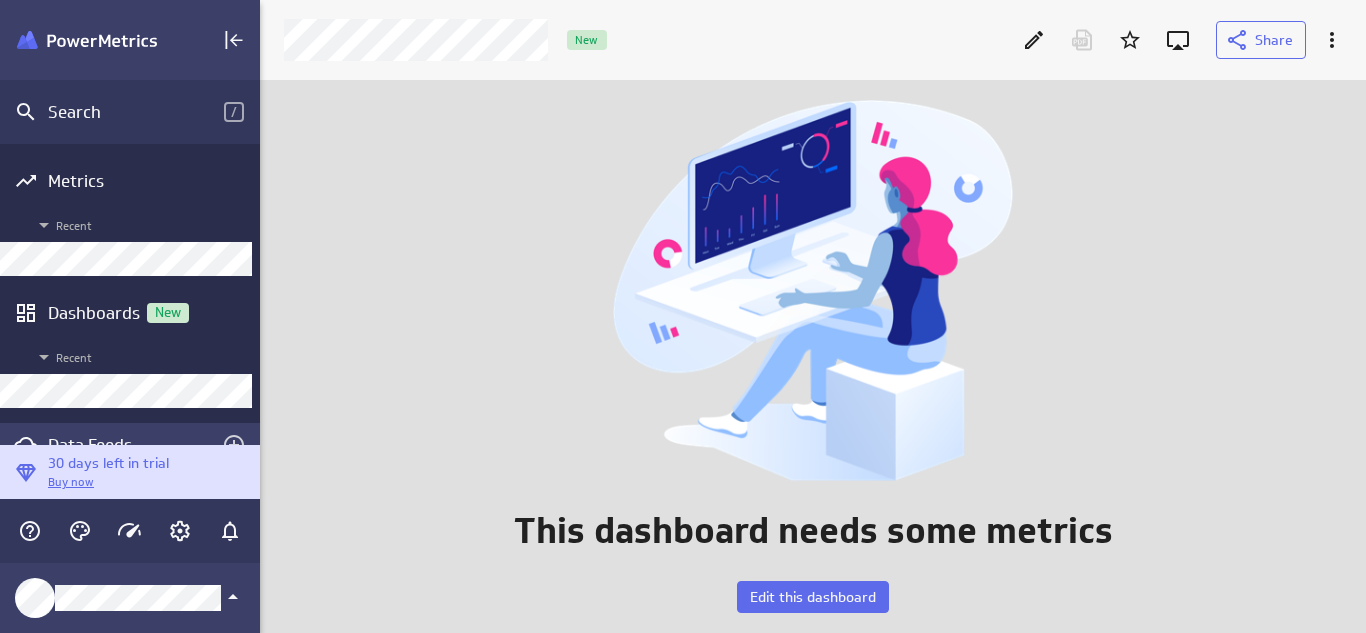 click on "Data Feeds" at bounding box center (130, 445) 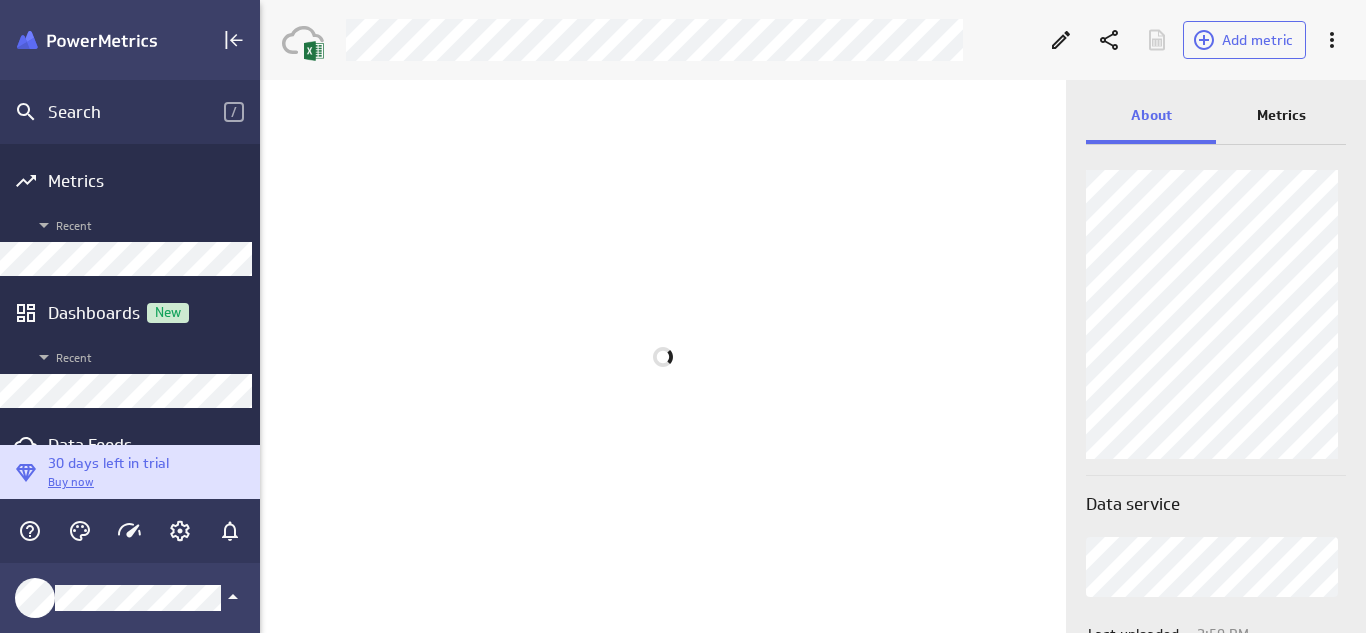 scroll, scrollTop: 0, scrollLeft: 0, axis: both 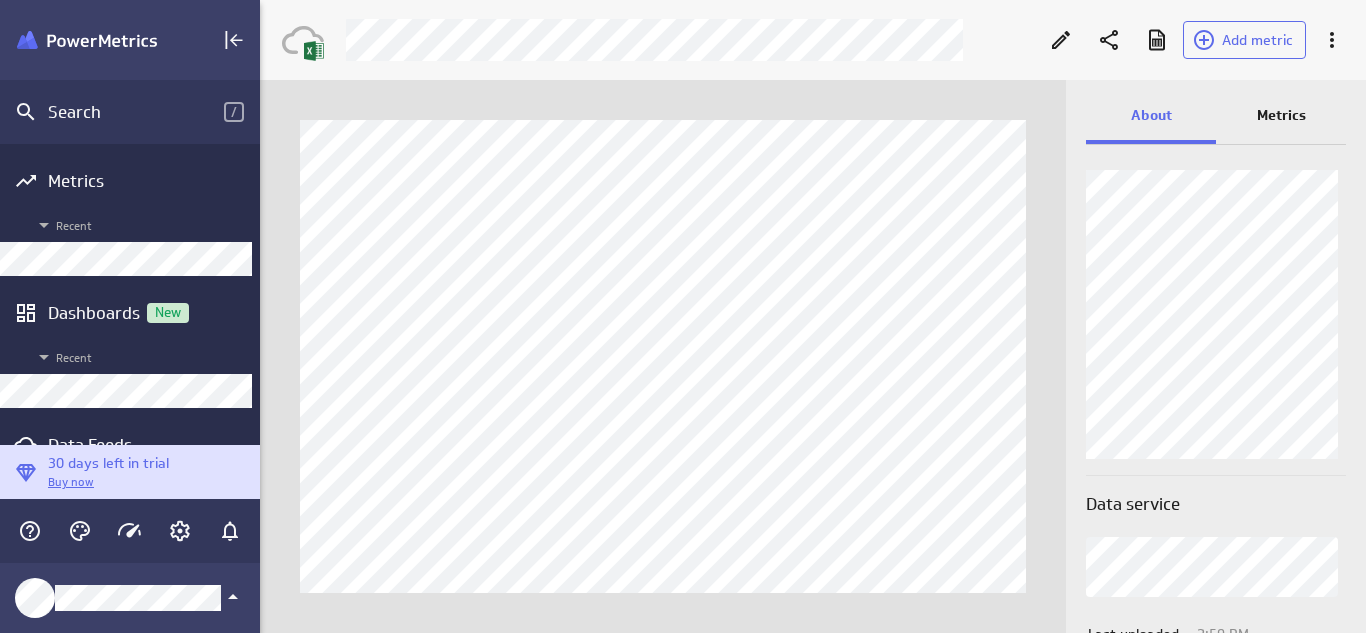 click on "Metrics" at bounding box center [1281, 115] 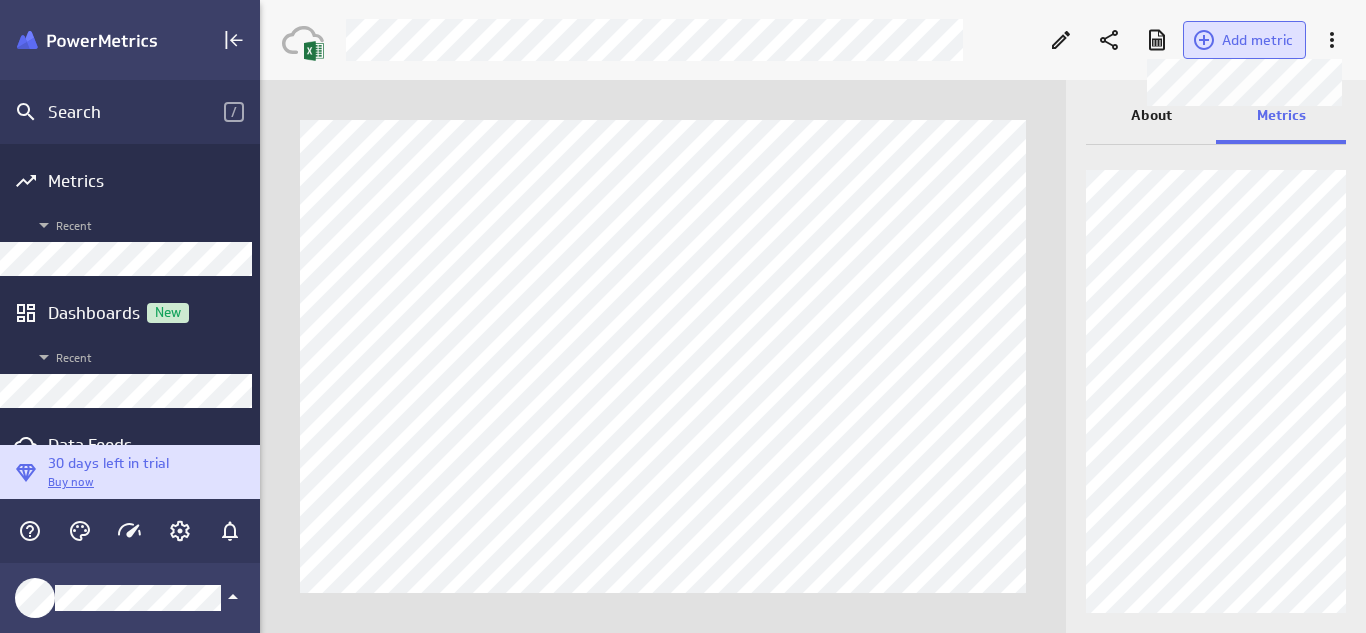click on "Add metric" at bounding box center (1257, 40) 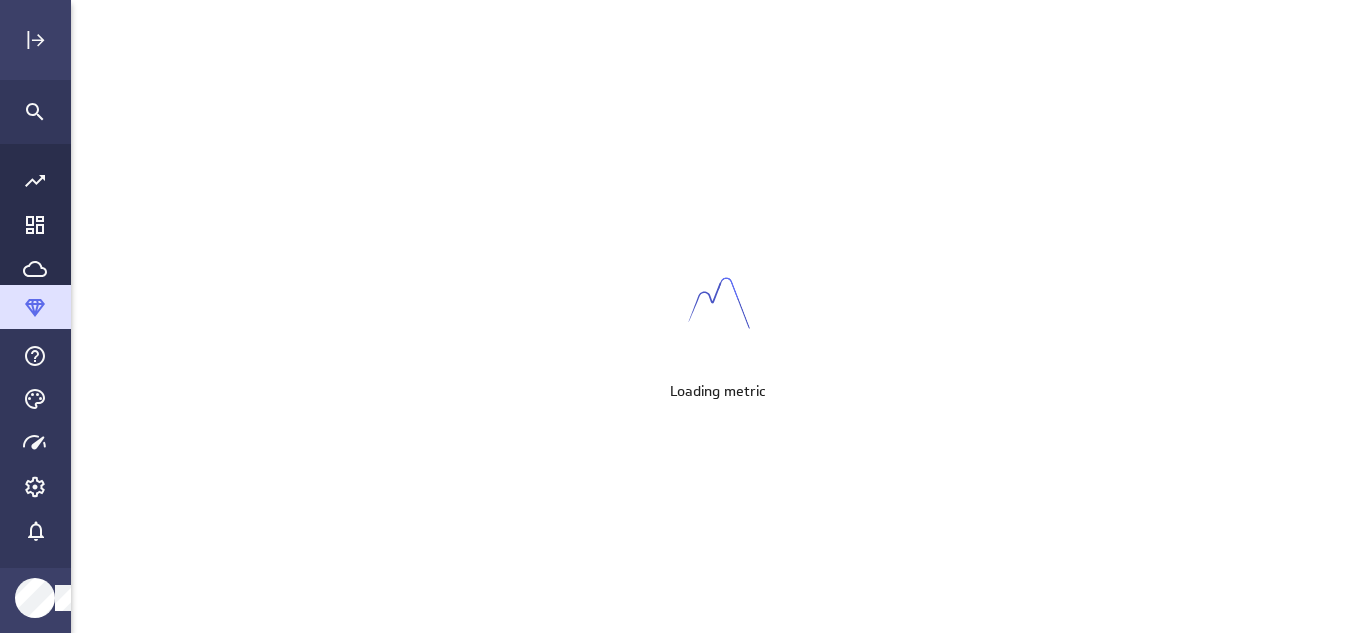 scroll, scrollTop: 10, scrollLeft: 10, axis: both 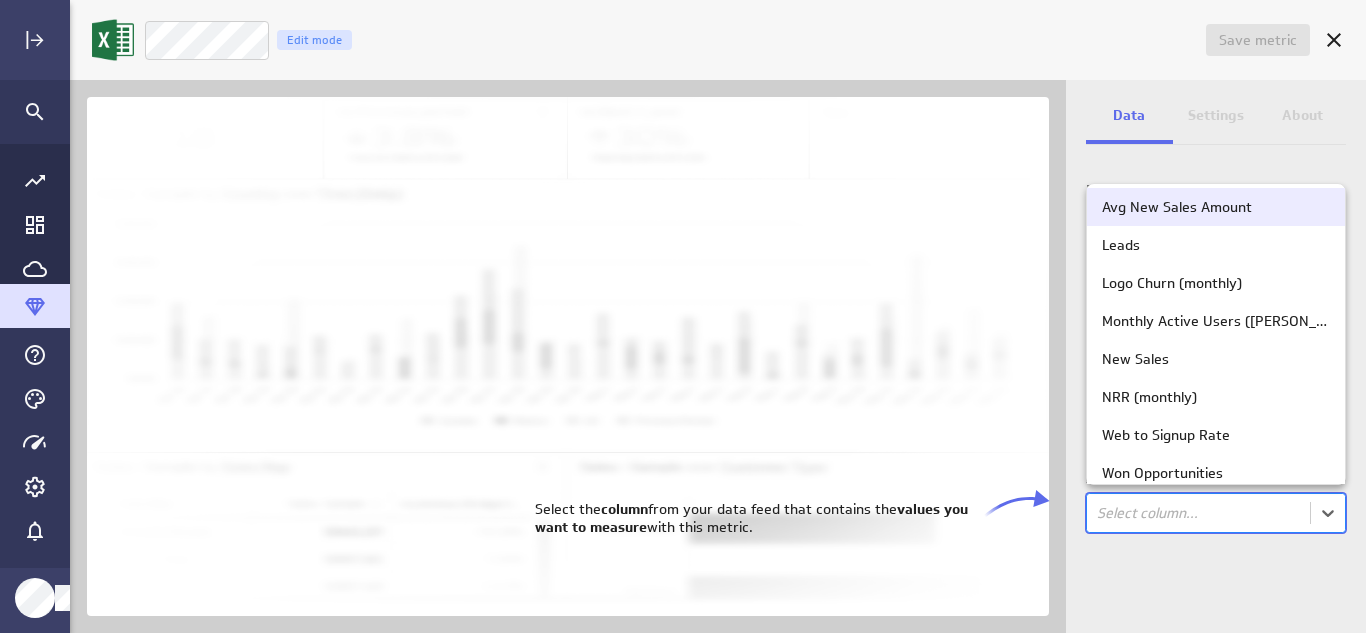 click on "Save metric Untitled Edit mode Data Settings About Data source Data is automatically retrieved and stored for this metric from the following data feed: Filter source data Measure Column in the data feed that contains the values you'll track: option Avg New Sales Amount focused, 1 of 12. 12 results available. Use Up and Down to choose options, press Enter to select the currently focused option, press Escape to exit the menu, press Tab to select the option and exit the menu. Select column... (no message) PowerMetrics Assistant Hey [PERSON_NAME]. I’m your PowerMetrics Assistant. If I can’t answer your question, try searching in our  Help Center  (that’s what I do!) You can also contact the  Support Team . How can I help you [DATE]?
Select the  column  from your data feed that contains the  values you want to measure  with this metric. Avg New Sales Amount Leads Logo Churn (monthly) Monthly Active Users ([PERSON_NAME]) New Sales NRR (monthly) Web to Signup Rate" at bounding box center (683, 316) 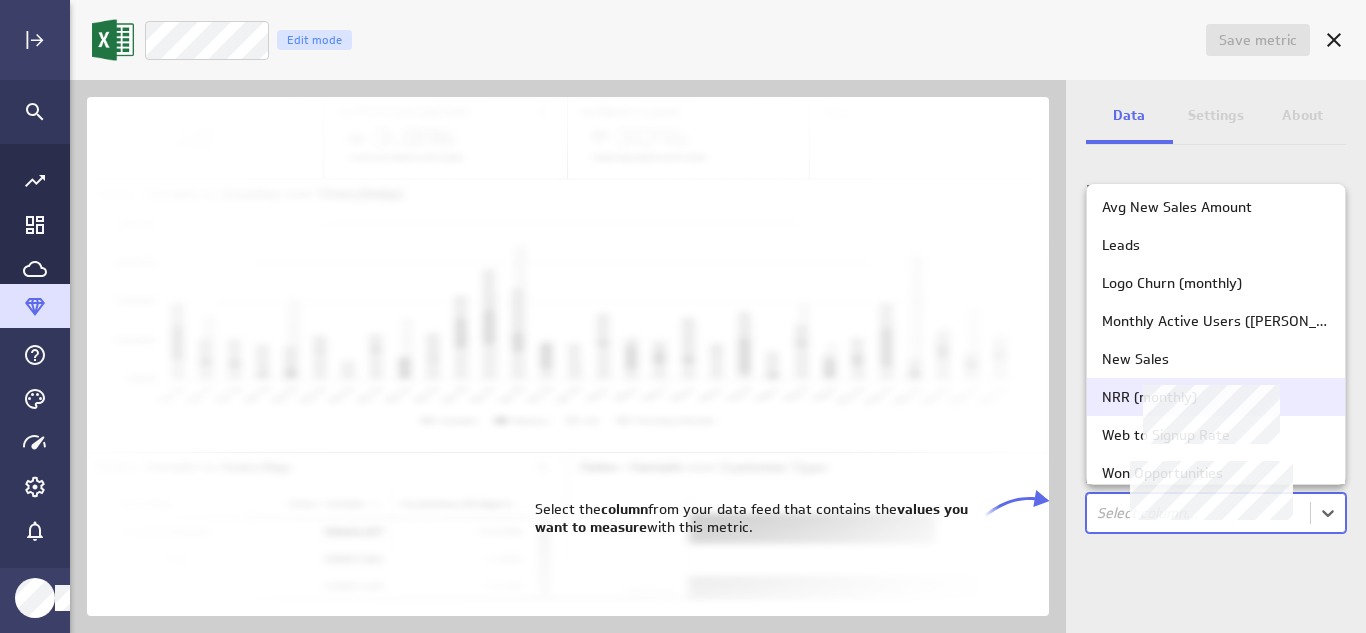 scroll, scrollTop: 21, scrollLeft: 0, axis: vertical 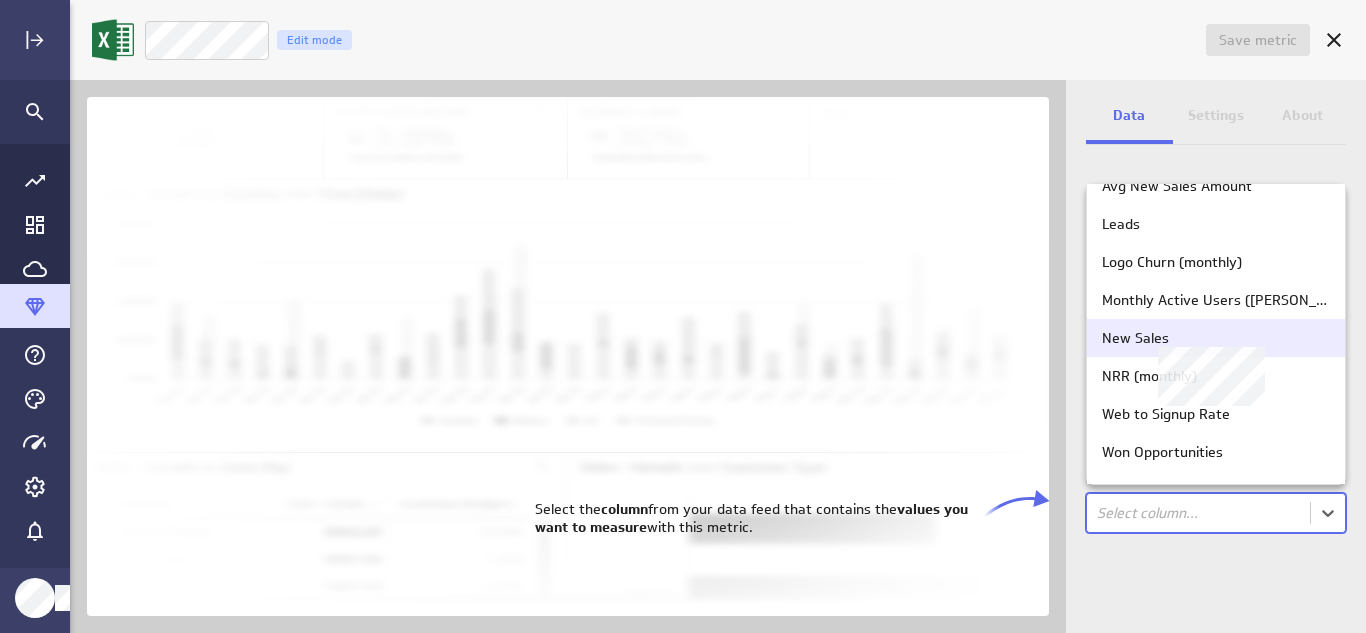 click on "New Sales" at bounding box center [1135, 338] 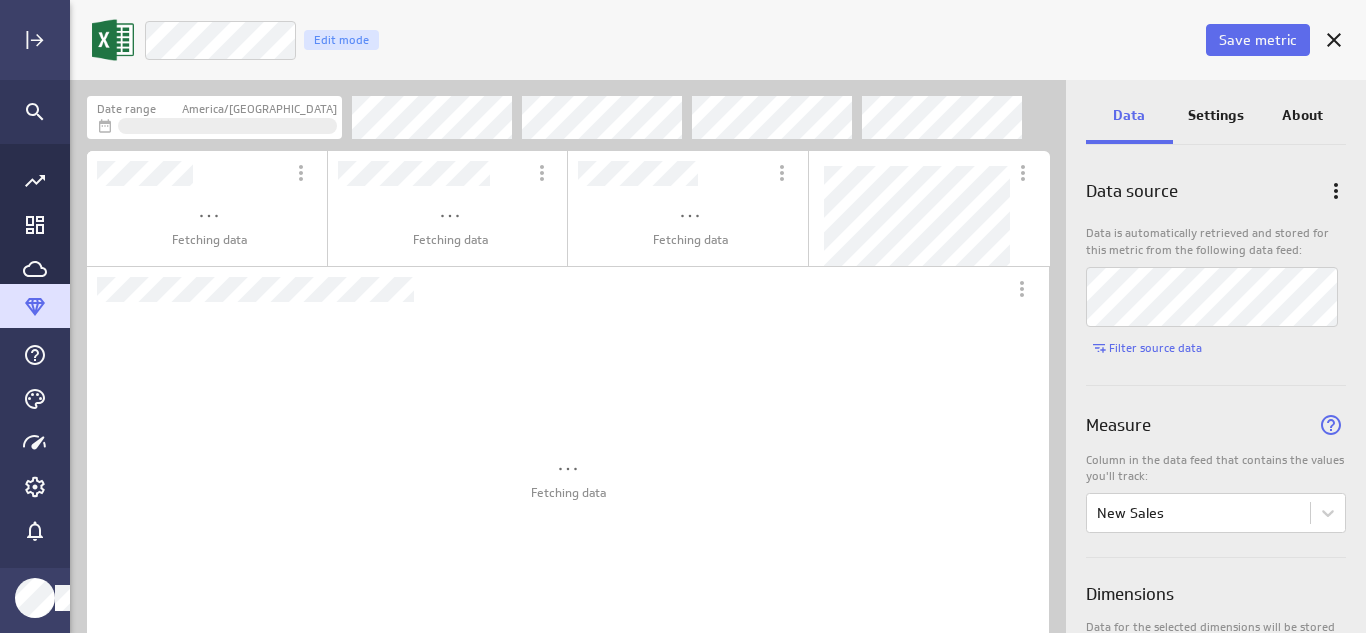 scroll, scrollTop: 10, scrollLeft: 10, axis: both 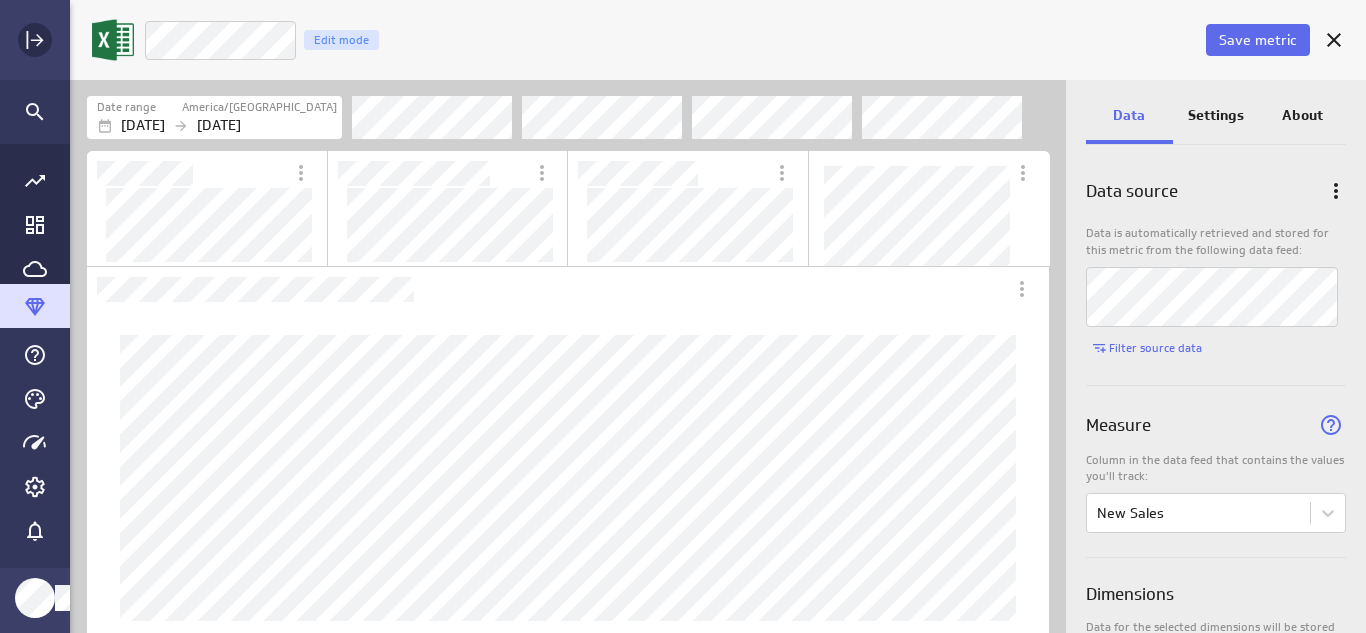 click 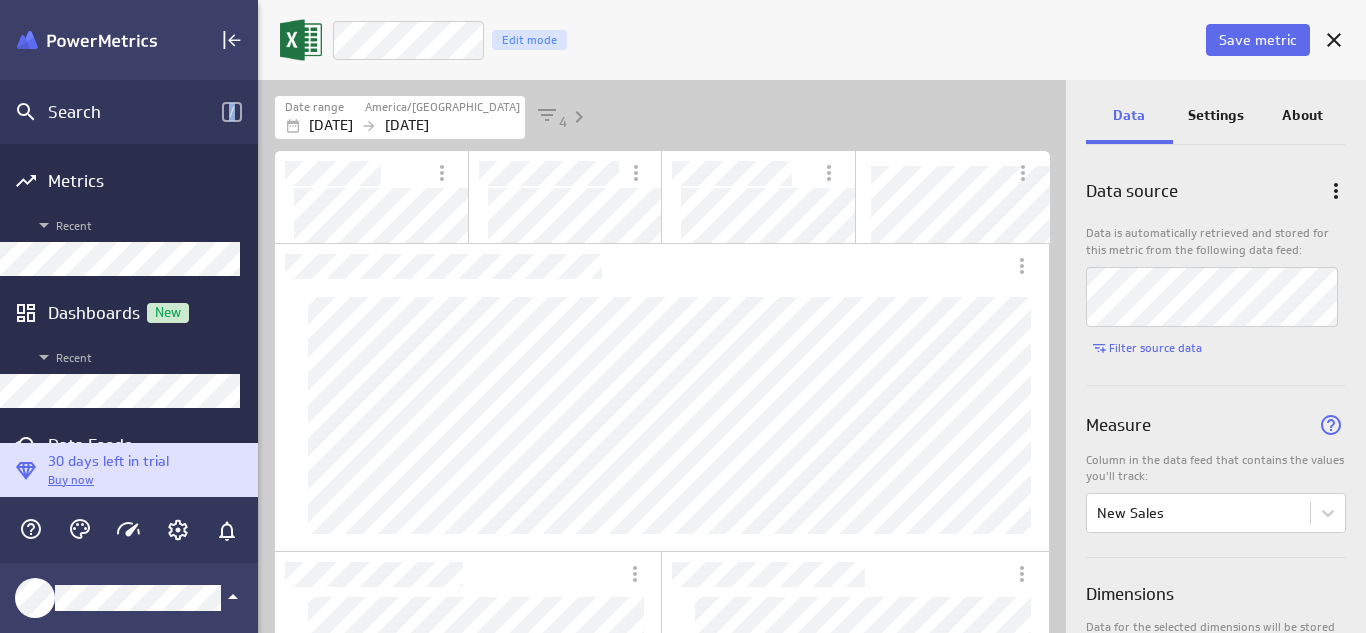 scroll, scrollTop: 75, scrollLeft: 803, axis: both 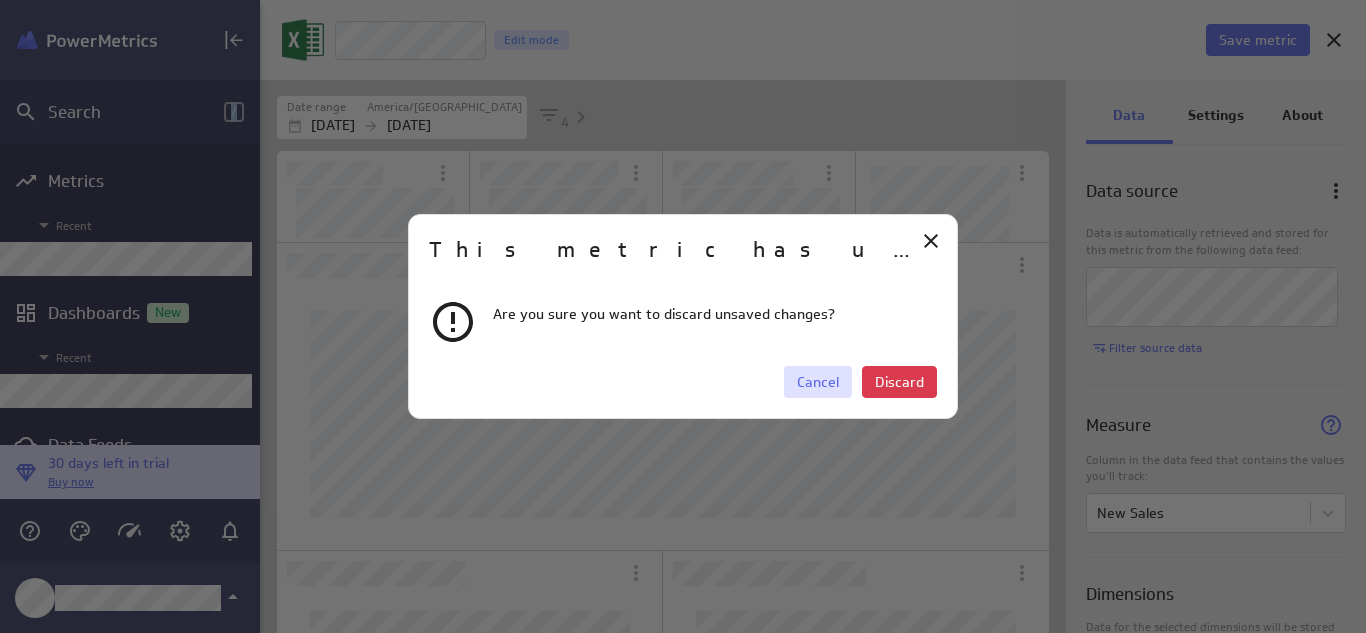 click on "Cancel" at bounding box center (818, 382) 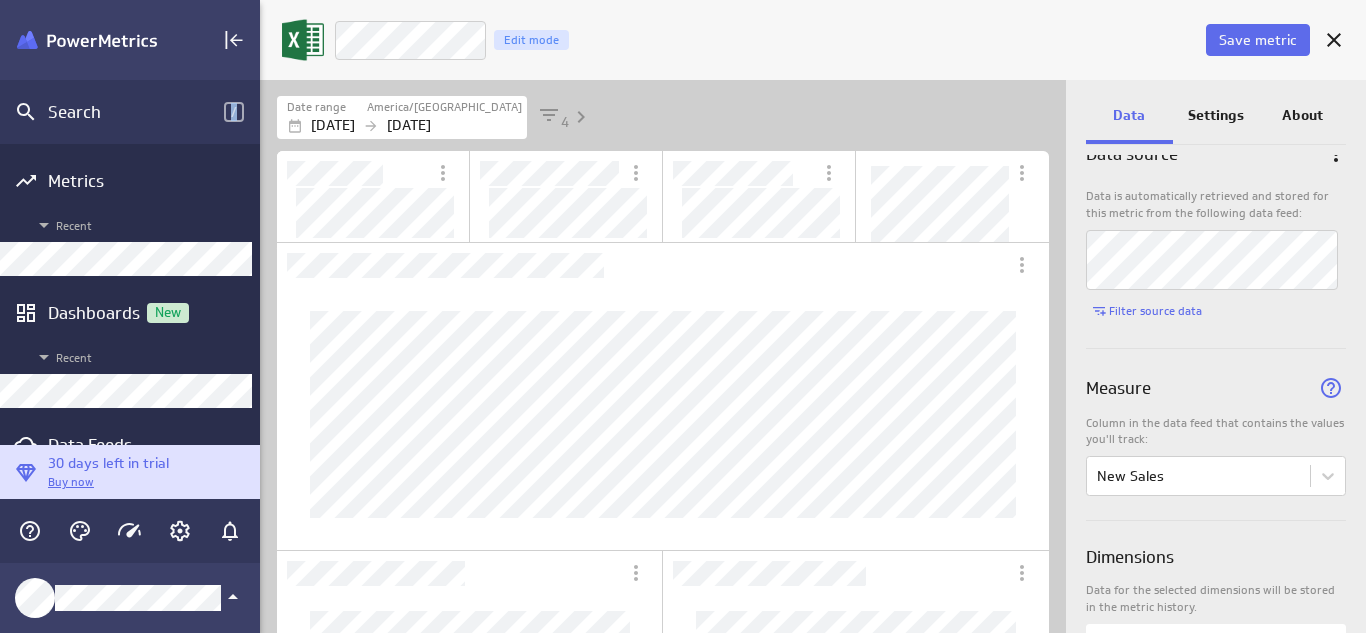 scroll, scrollTop: 0, scrollLeft: 0, axis: both 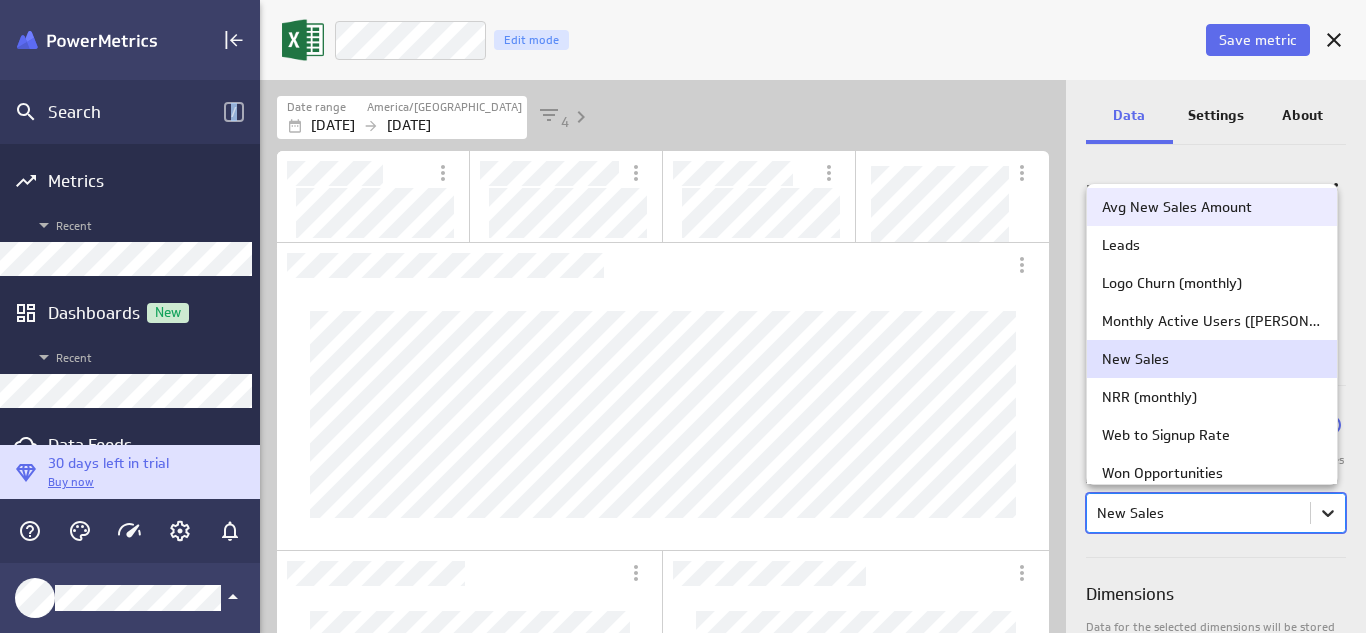 click on "Search / Metrics Recent Dashboards New Recent Data Feeds Explorer 30 days left in trial Buy now Save metric New Sales Edit mode Date range [GEOGRAPHIC_DATA]/[GEOGRAPHIC_DATA] [DATE] [DATE] 4 Data Settings About Data source Data is automatically retrieved and stored for this metric from the following data feed: Filter source data Measure Column in the data feed that contains the values you'll track: option Avg New Sales Amount focused, 1 of 12. 12 results available. Use Up and Down to choose options, press Enter to select the currently focused option, press Escape to exit the menu, press Tab to select the option and exit the menu. New Sales Dimensions Data for the selected dimensions will be stored in the metric history. 4 of maximum 10 dimensions selected Date and Time Column in the data feed that contains the date/time associated with each value: Date (no message) PowerMetrics Assistant Help Center  (that’s what I do!) You can also contact the  Support Team . How can I help you [DATE]?" at bounding box center [683, 316] 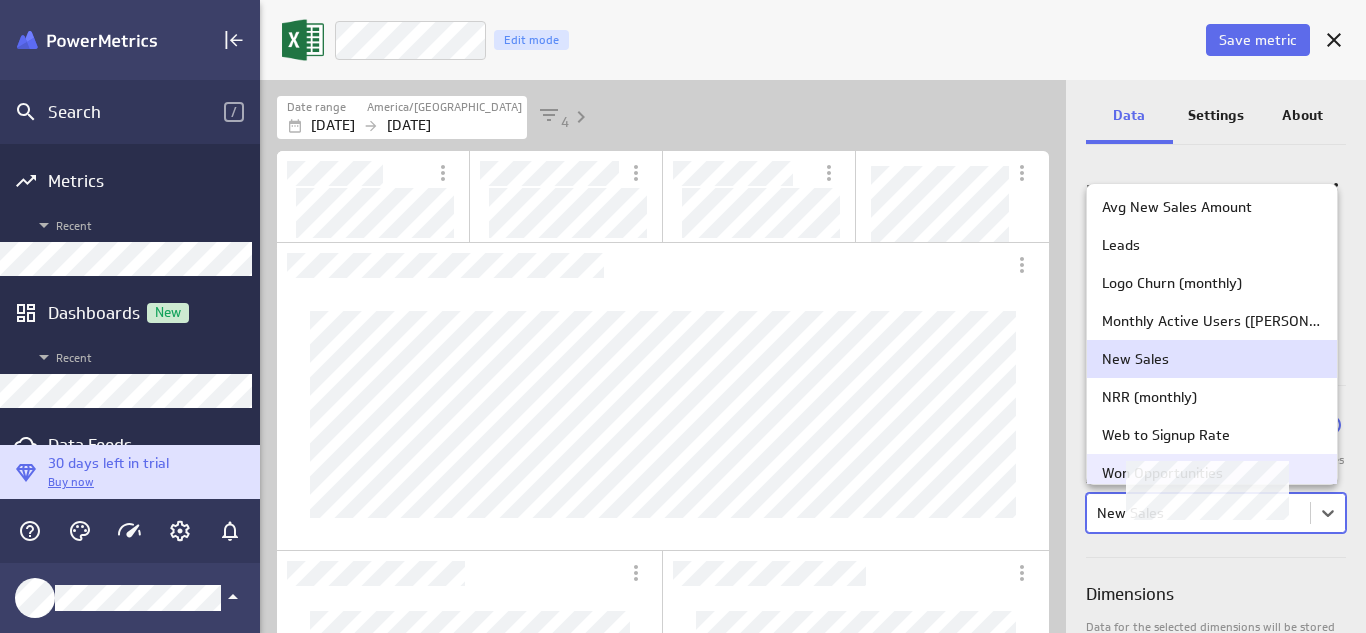 scroll, scrollTop: 21, scrollLeft: 0, axis: vertical 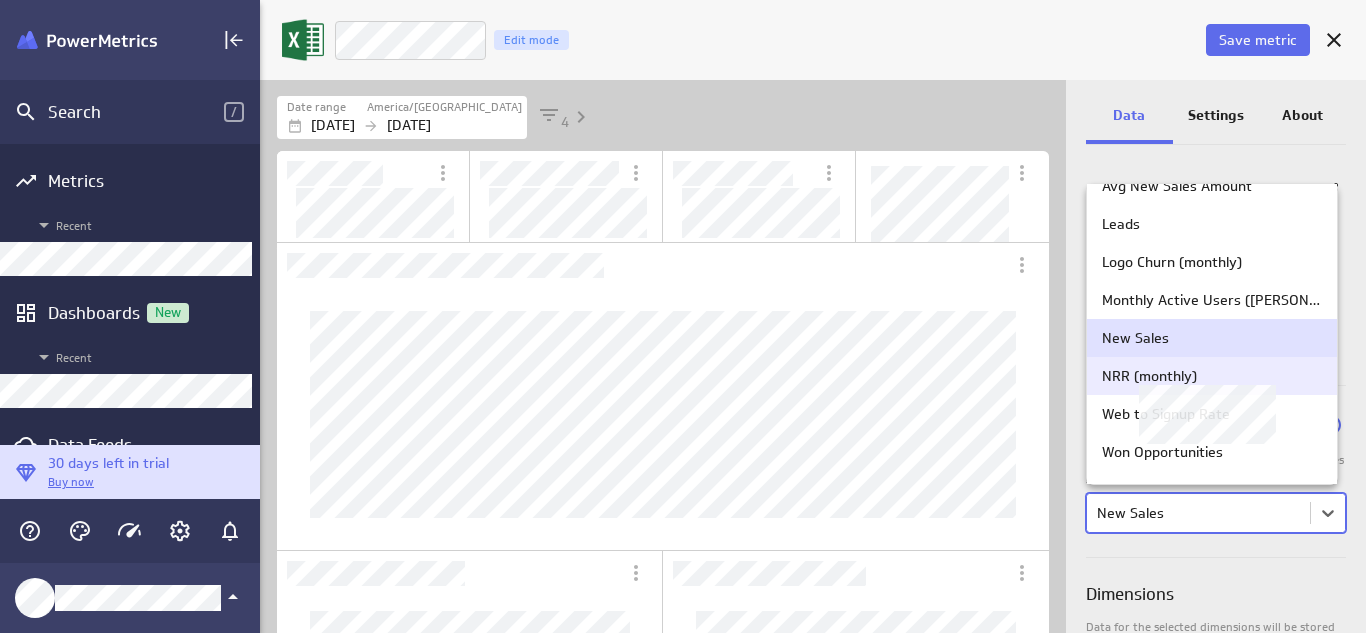 click on "NRR (monthly)" at bounding box center (1149, 376) 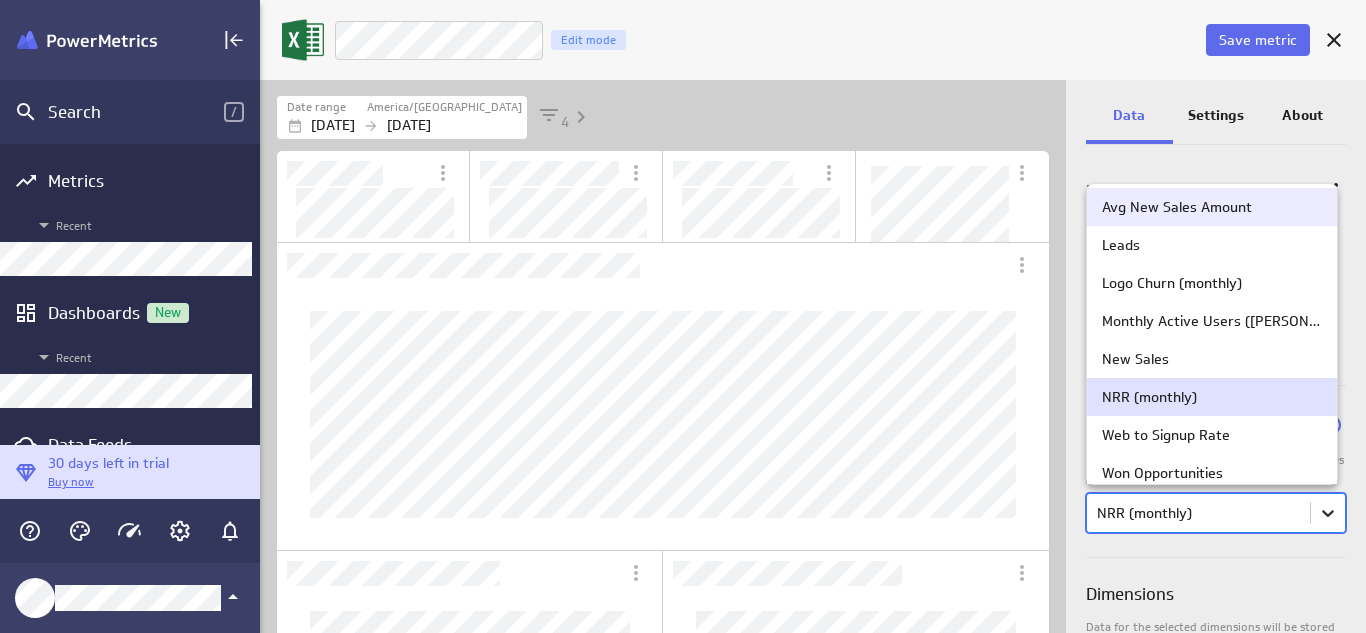 click on "Search / Metrics Recent Dashboards New Recent Data Feeds Explorer 30 days left in trial Buy now Save metric NRR (monthly) Edit mode Date range America/[GEOGRAPHIC_DATA] [DATE] [DATE] 4 Data Settings About Data source Data is automatically retrieved and stored for this metric from the following data feed: Filter source data Measure Column in the data feed that contains the values you'll track: option Avg New Sales Amount focused, 1 of 12. 12 results available. Use Up and Down to choose options, press Enter to select the currently focused option, press Escape to exit the menu, press Tab to select the option and exit the menu. NRR (monthly) Dimensions Data for the selected dimensions will be stored in the metric history. 4 of maximum 10 dimensions selected Date and Time Column in the data feed that contains the date/time associated with each value: Date (no message) PowerMetrics Assistant Help Center  (that’s what I do!) You can also contact the  Support Team" at bounding box center (683, 316) 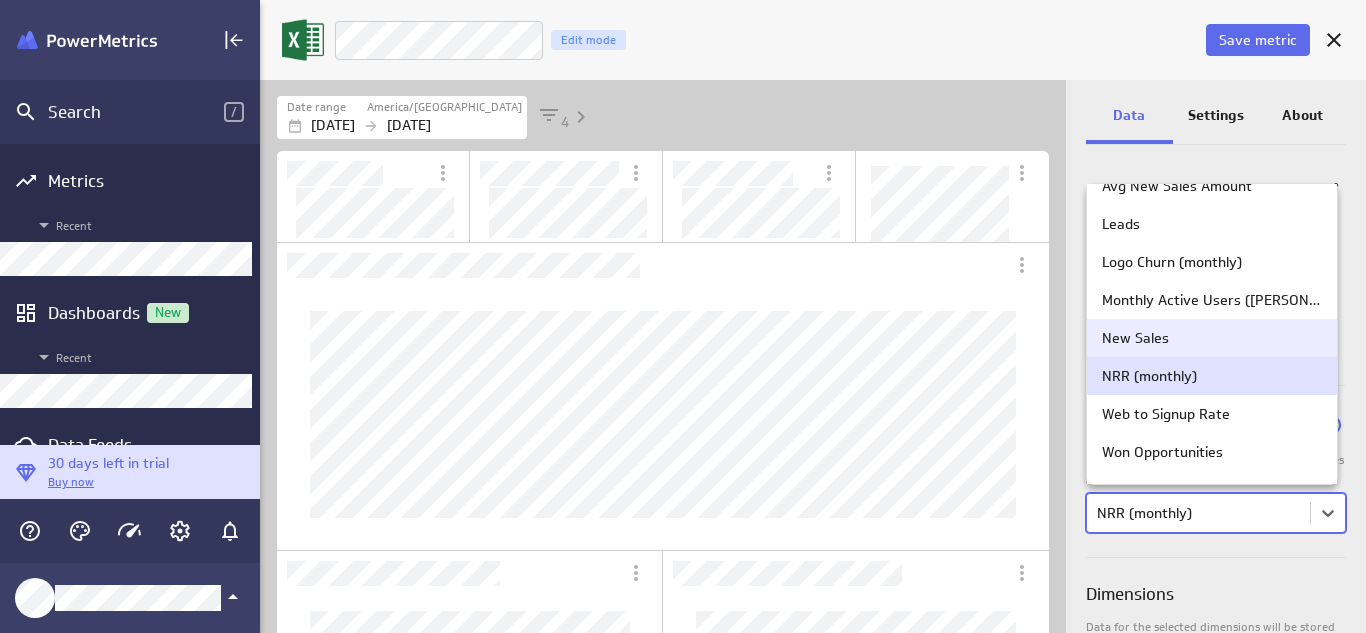 scroll, scrollTop: 0, scrollLeft: 0, axis: both 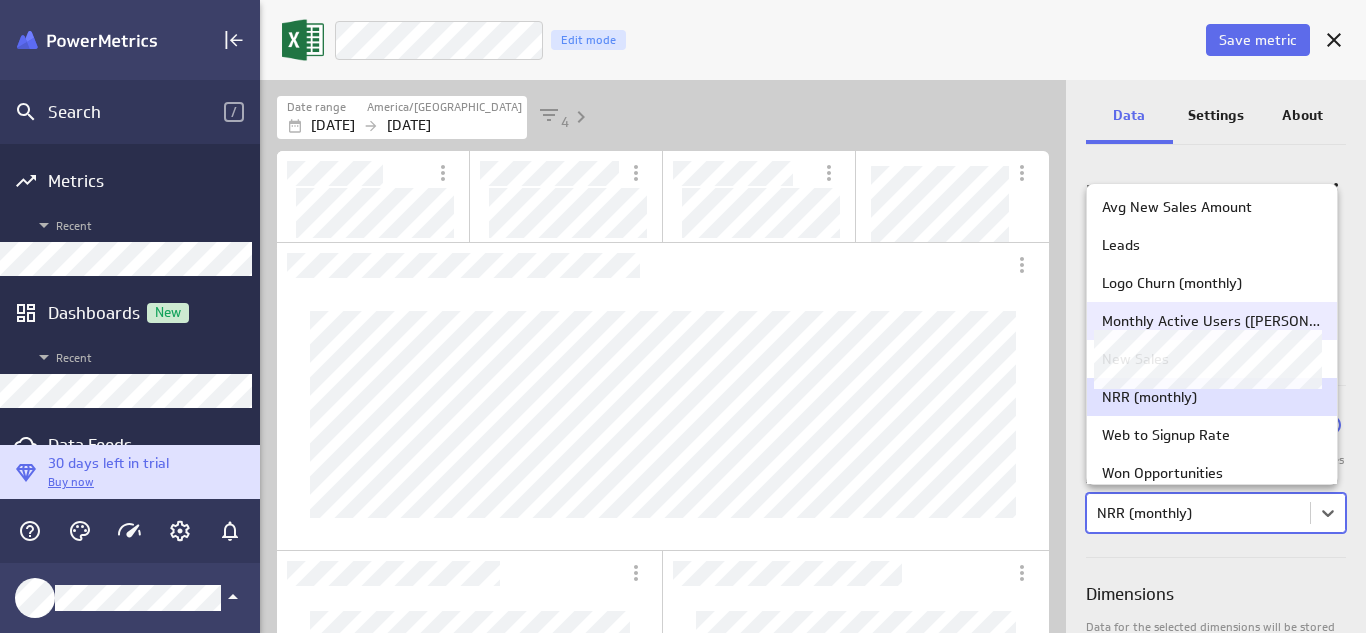 click on "Monthly Active Users ([PERSON_NAME])" at bounding box center (1212, 321) 